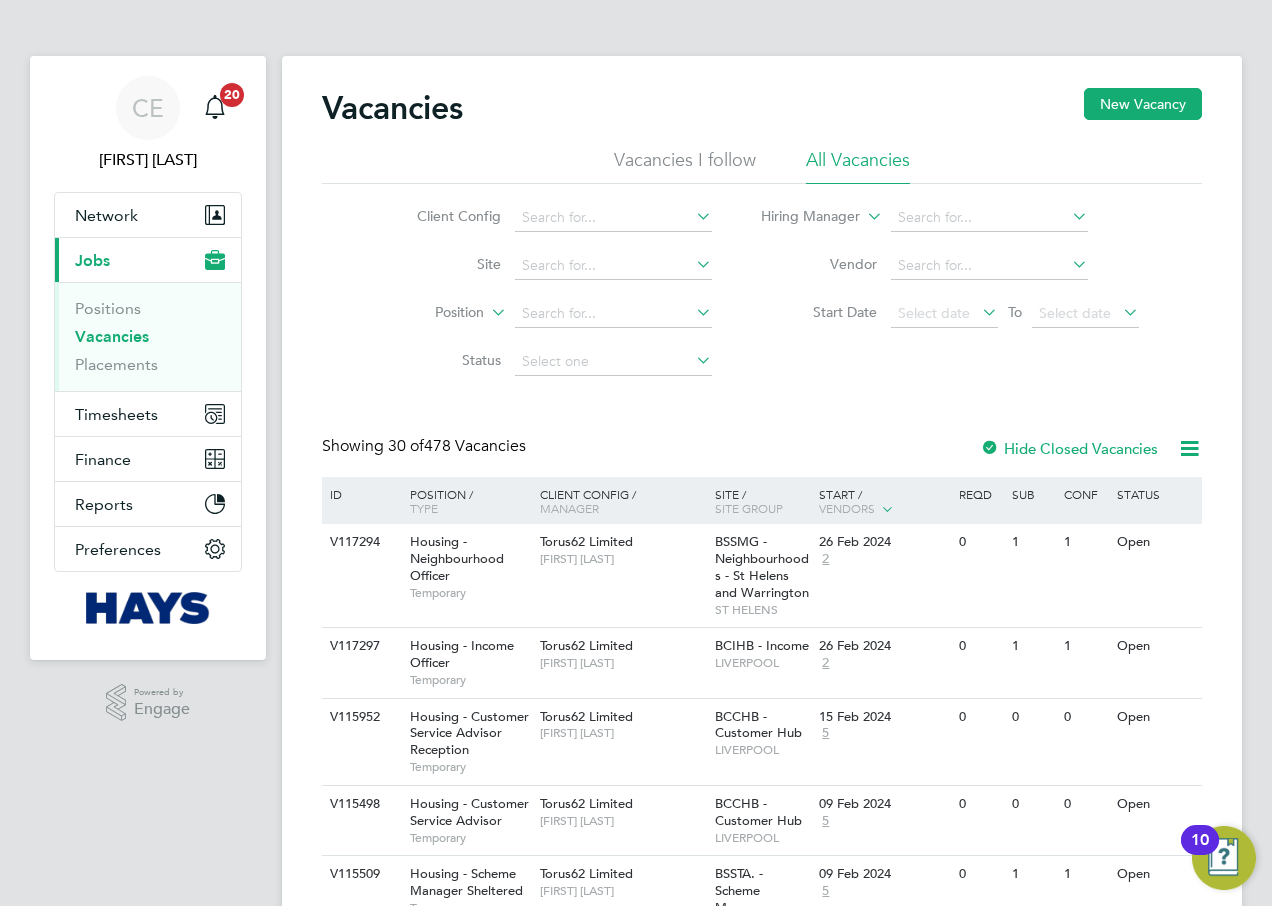 scroll, scrollTop: 0, scrollLeft: 0, axis: both 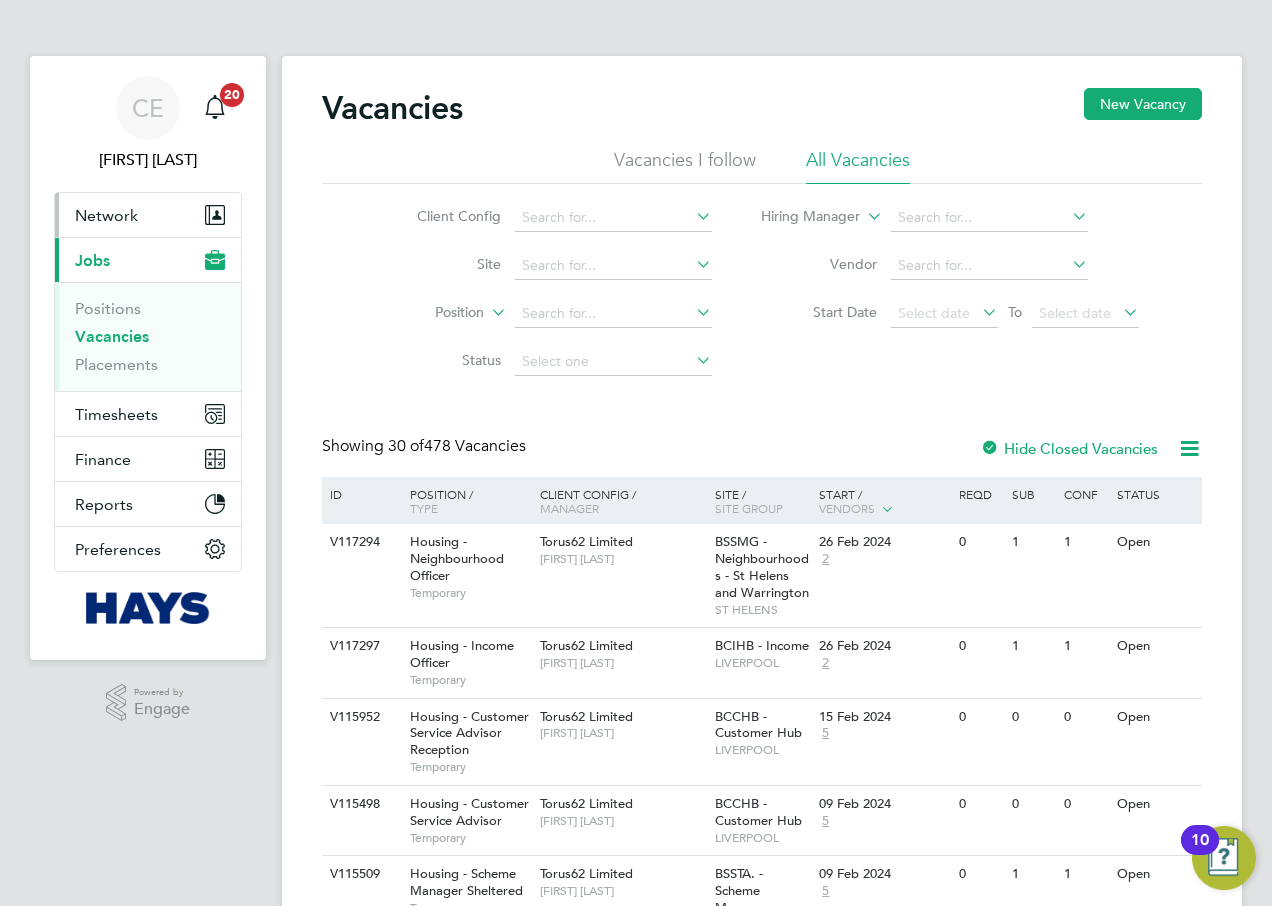 click on "Network" at bounding box center (148, 215) 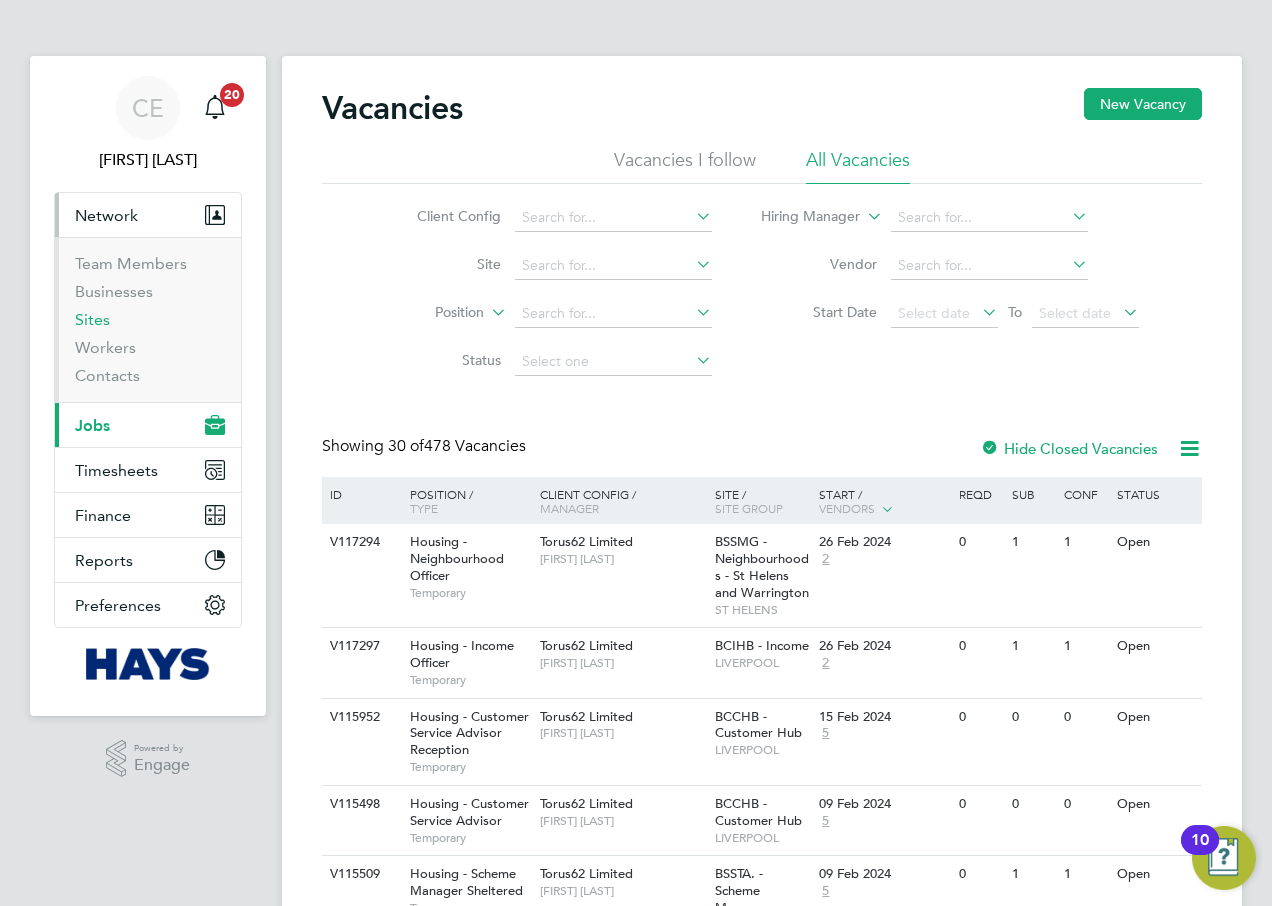 click on "Sites" at bounding box center [92, 319] 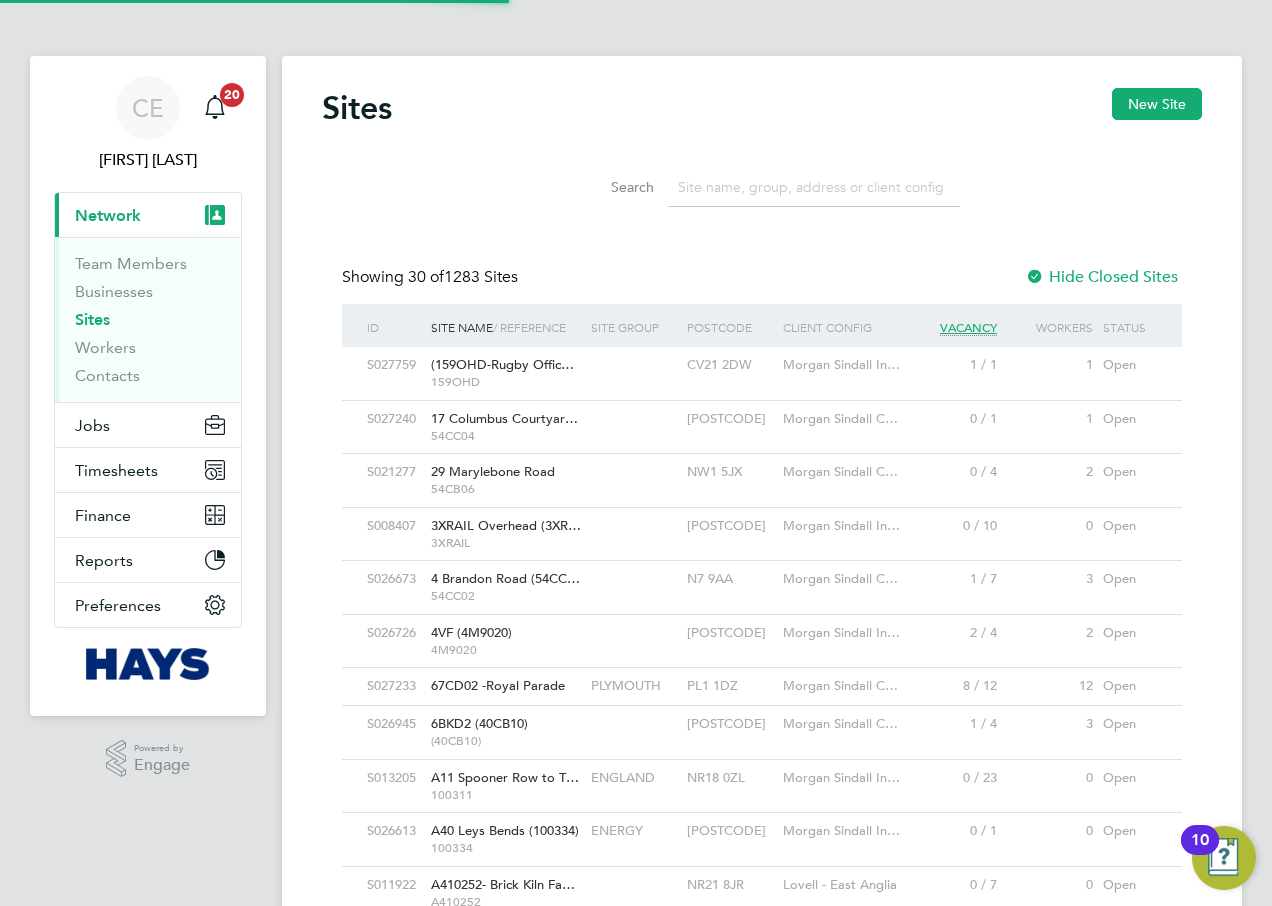 scroll, scrollTop: 10, scrollLeft: 10, axis: both 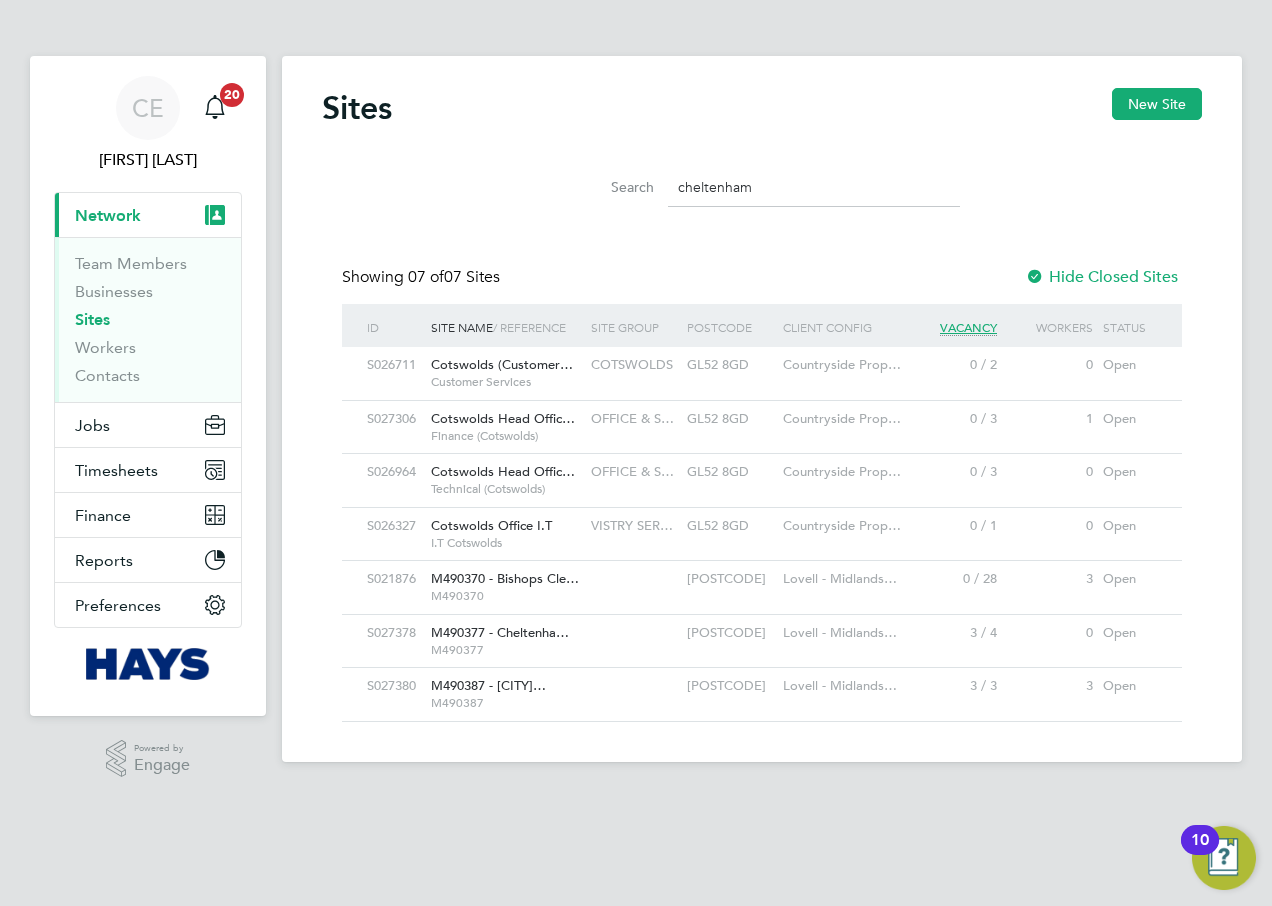 type on "cheltenham" 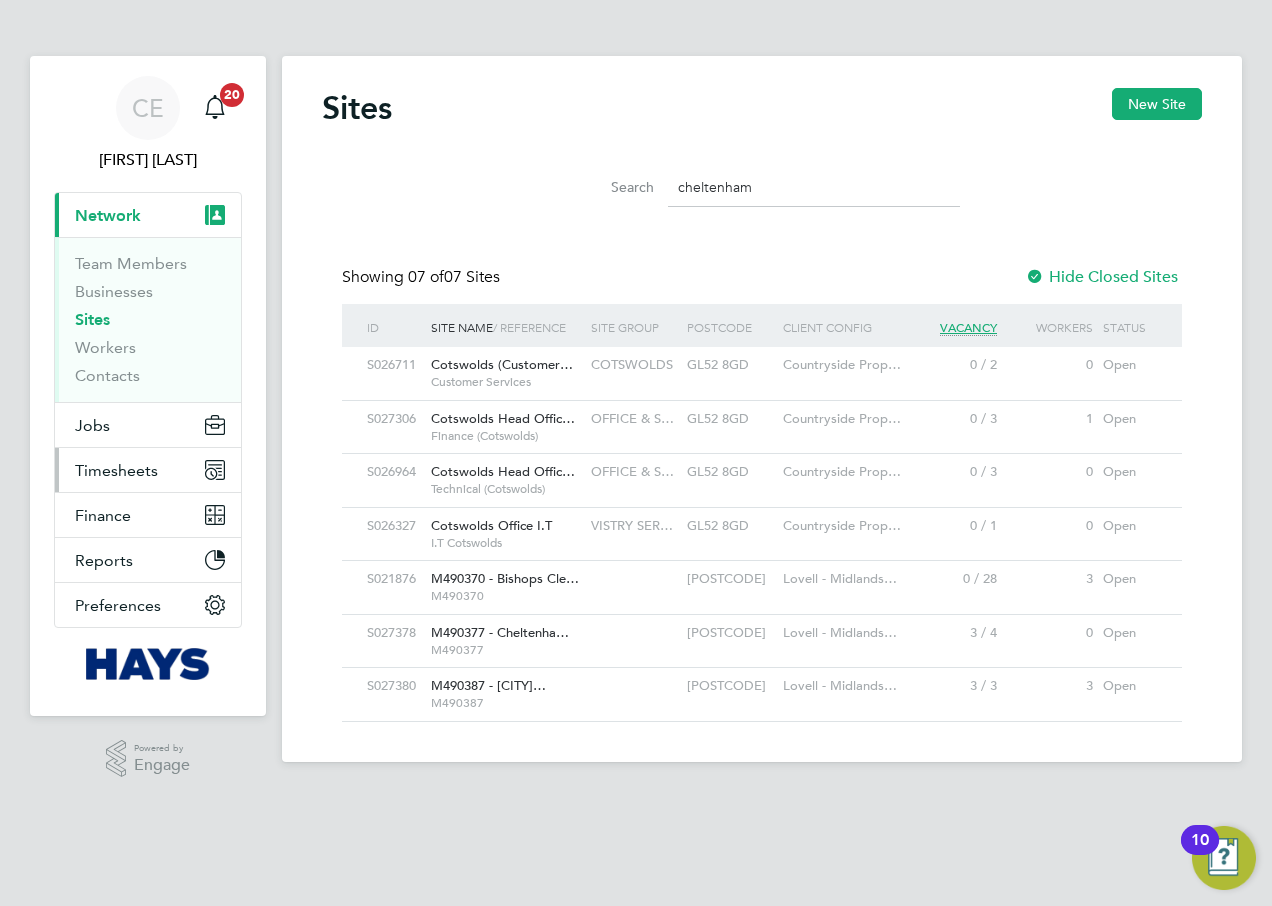 click on "Timesheets" at bounding box center [148, 470] 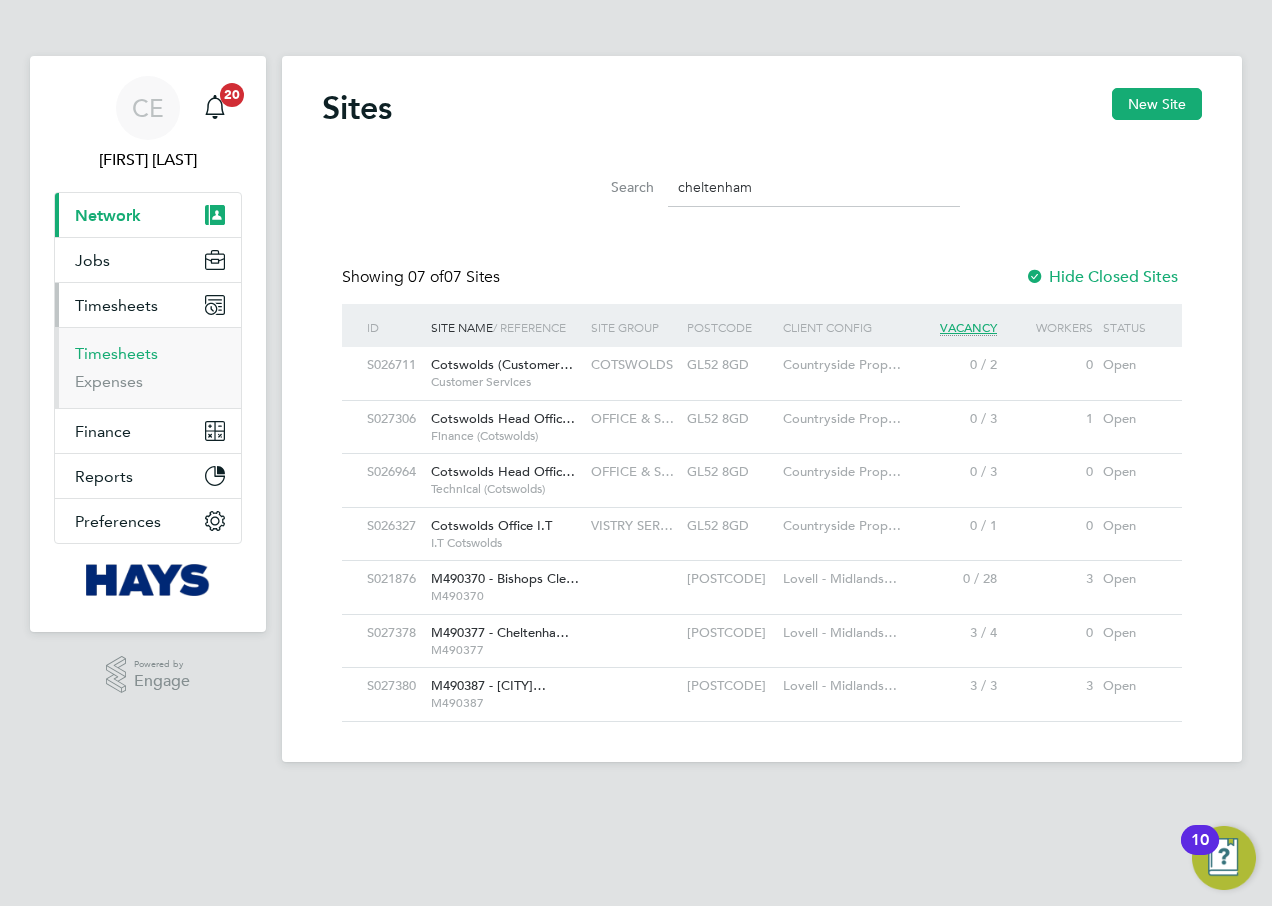 click on "Timesheets" at bounding box center (116, 353) 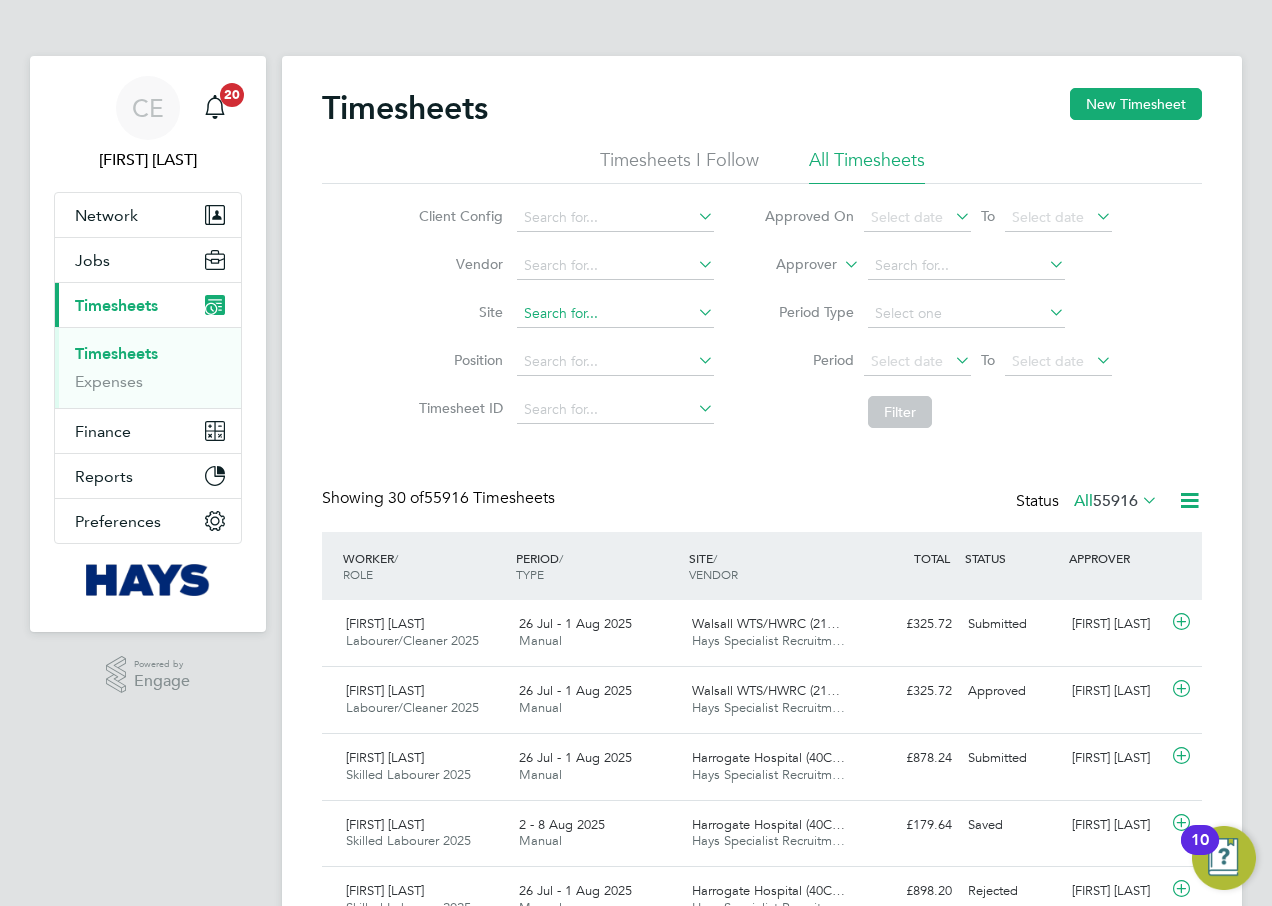 click 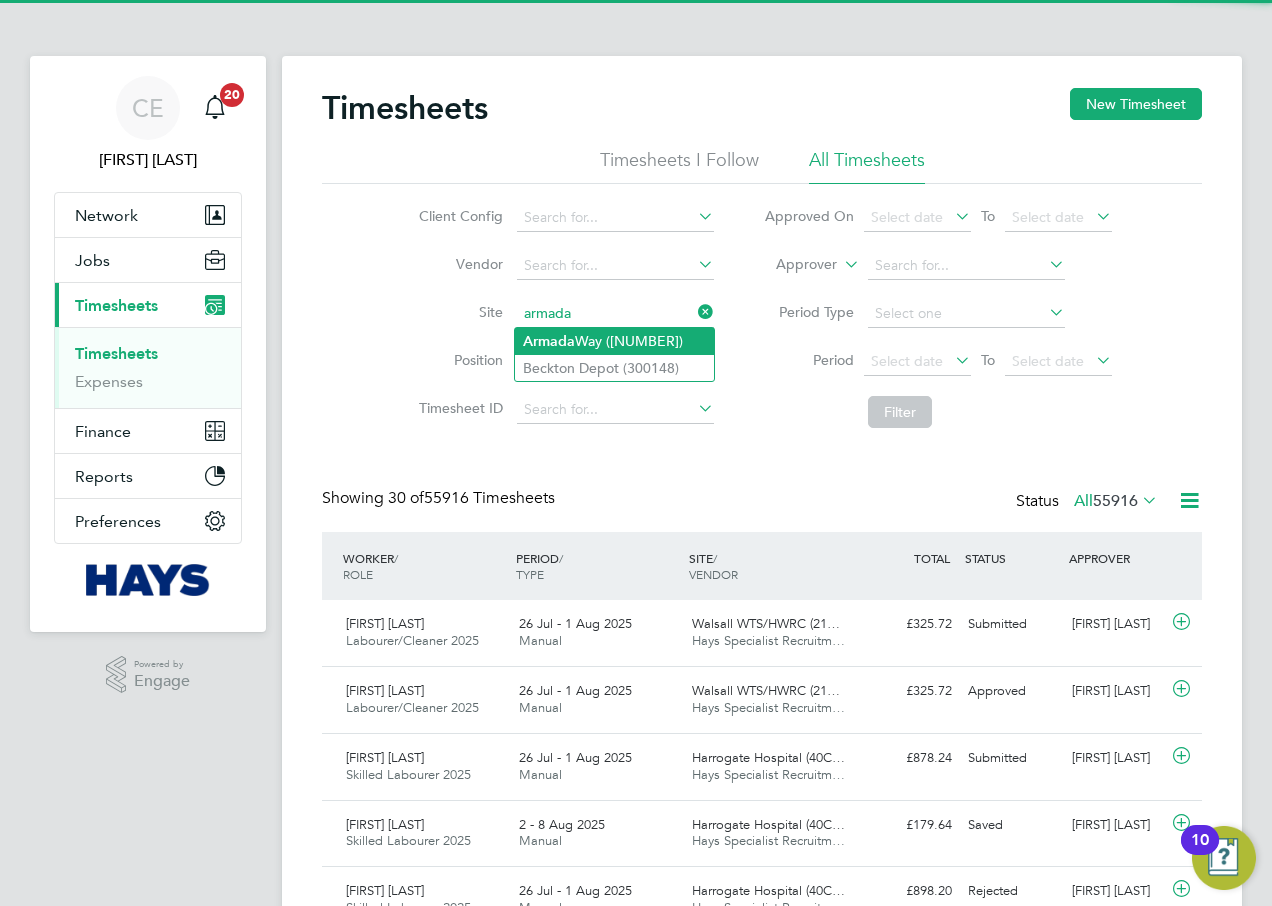 click on "[BUILDING]  Way ([NUMBER])" 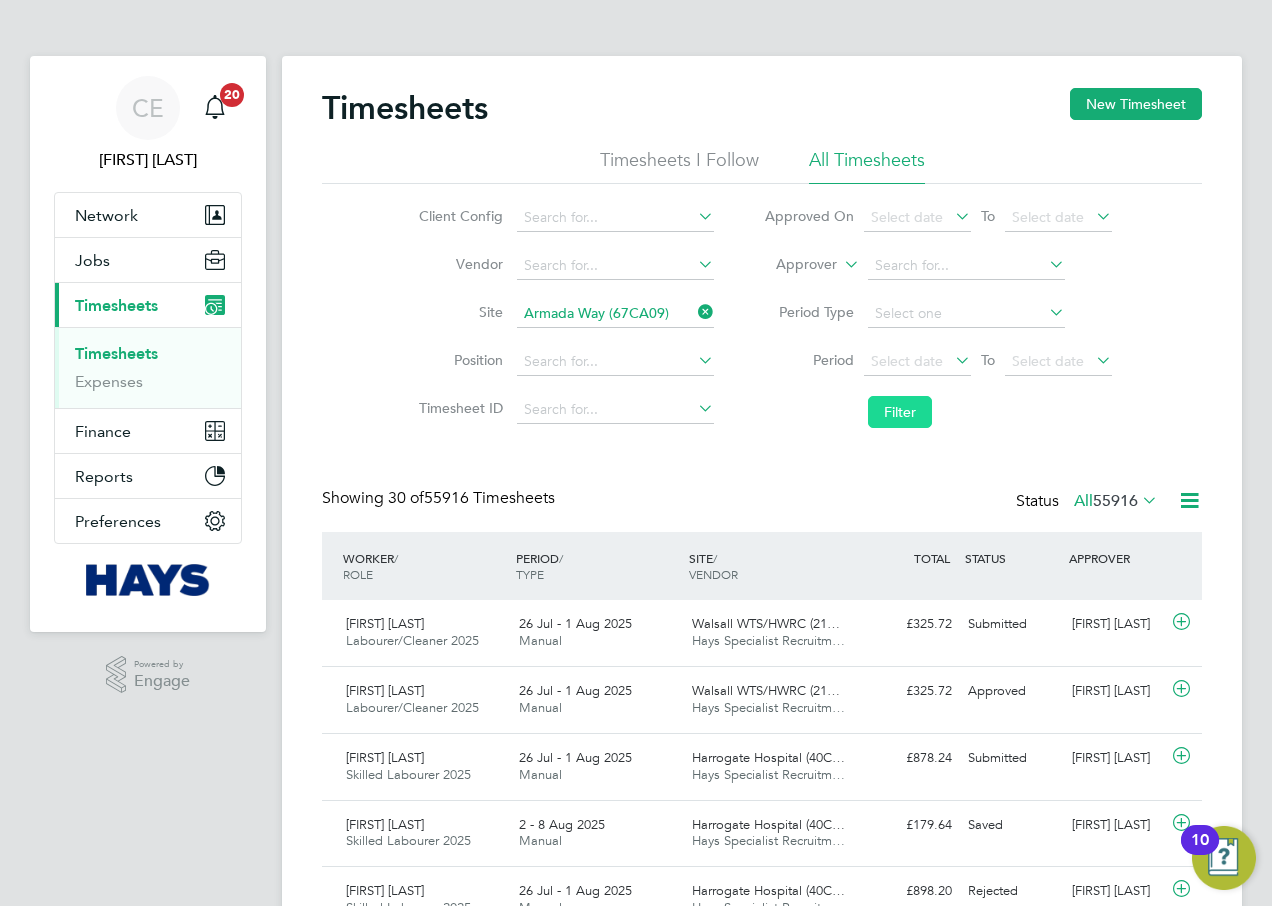 click on "Filter" 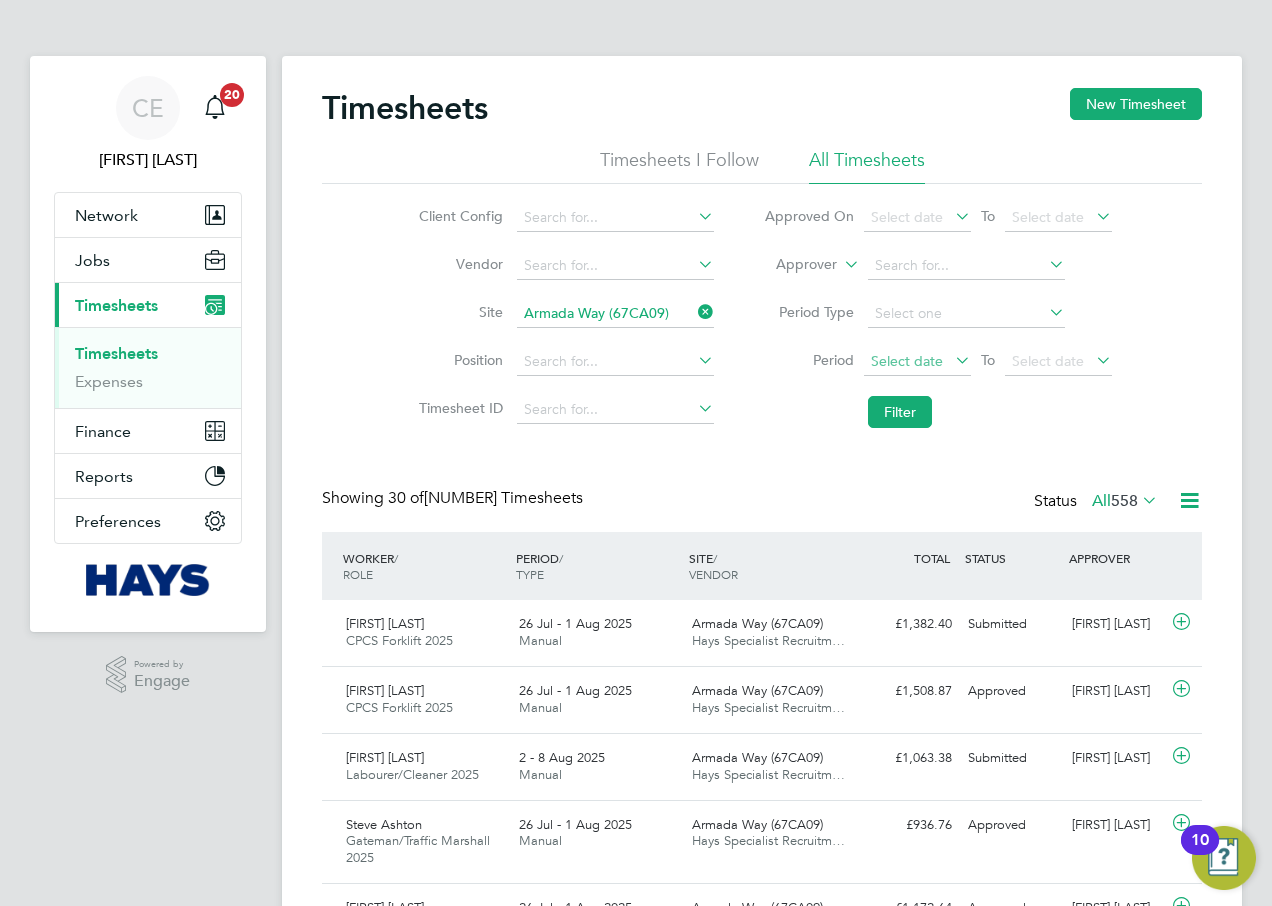 click on "Select date" 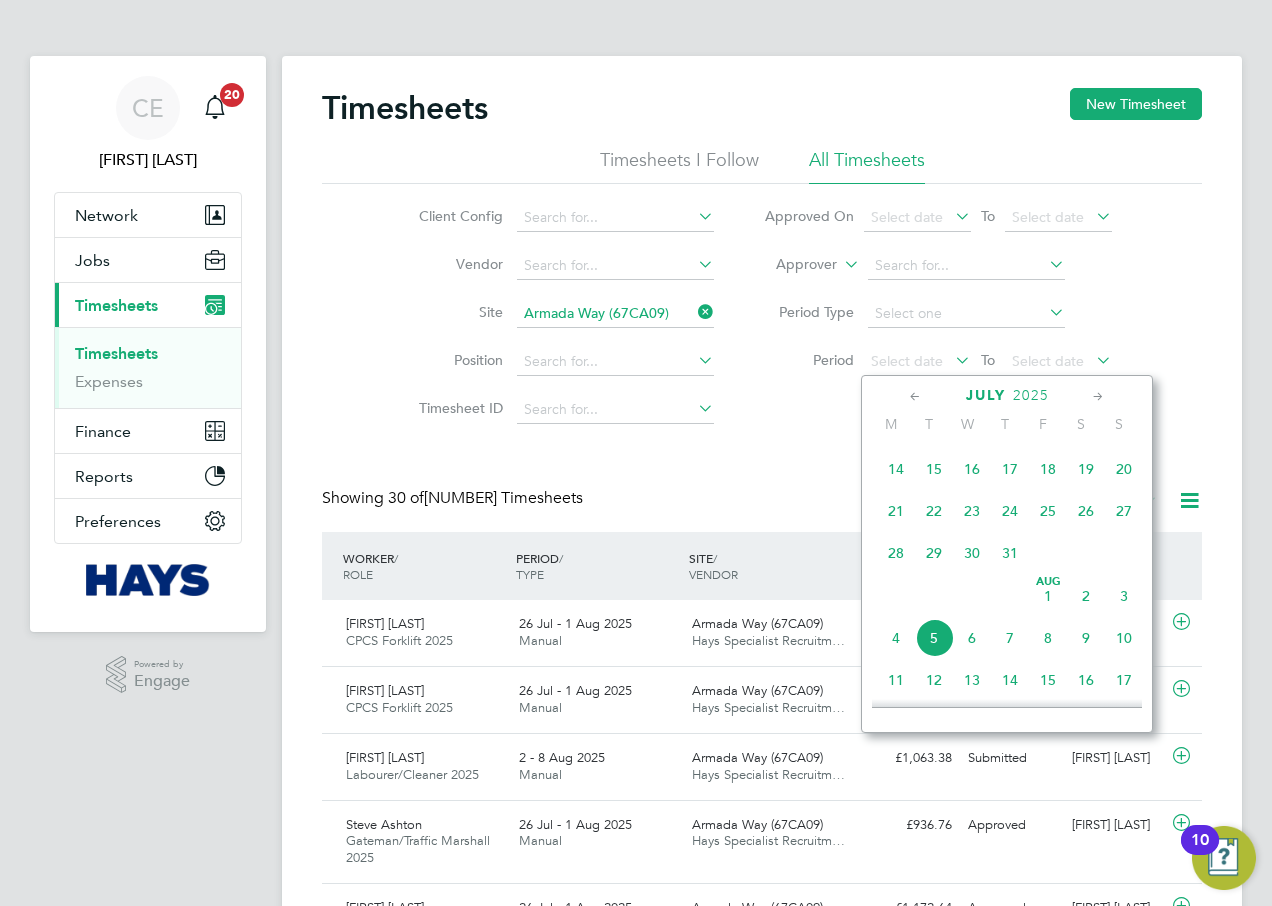 click on "26" 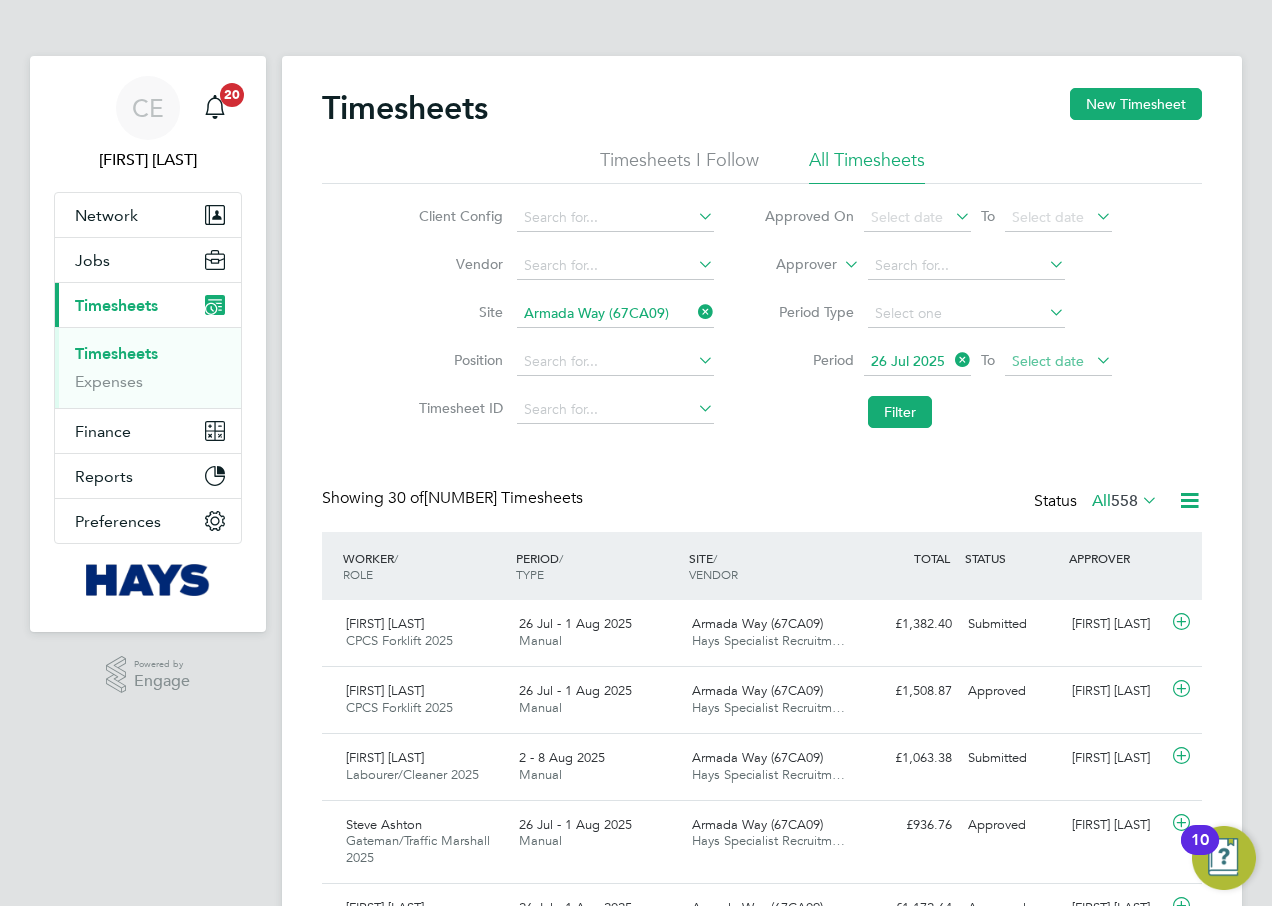 click on "Select date" 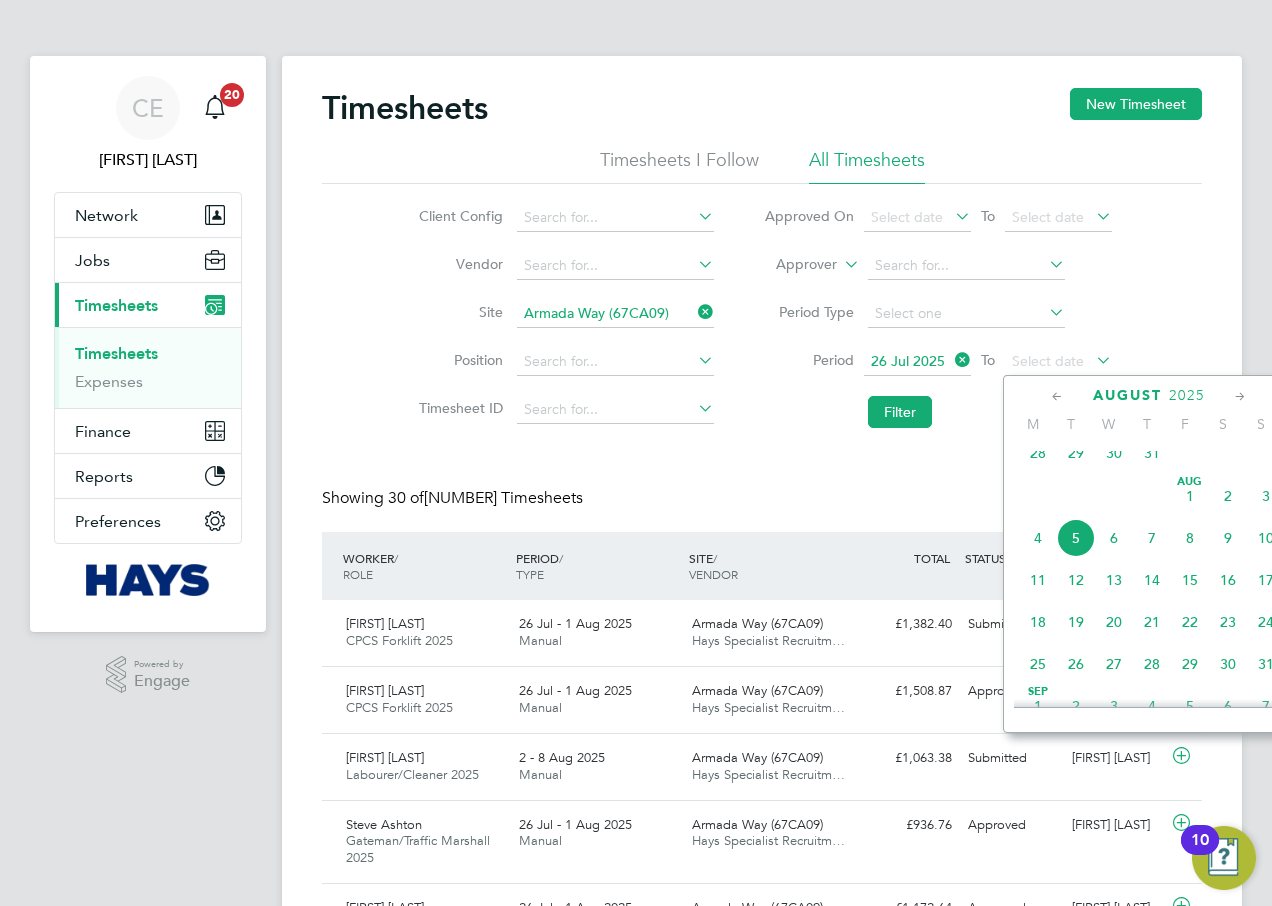 drag, startPoint x: 1180, startPoint y: 507, endPoint x: 1147, endPoint y: 511, distance: 33.24154 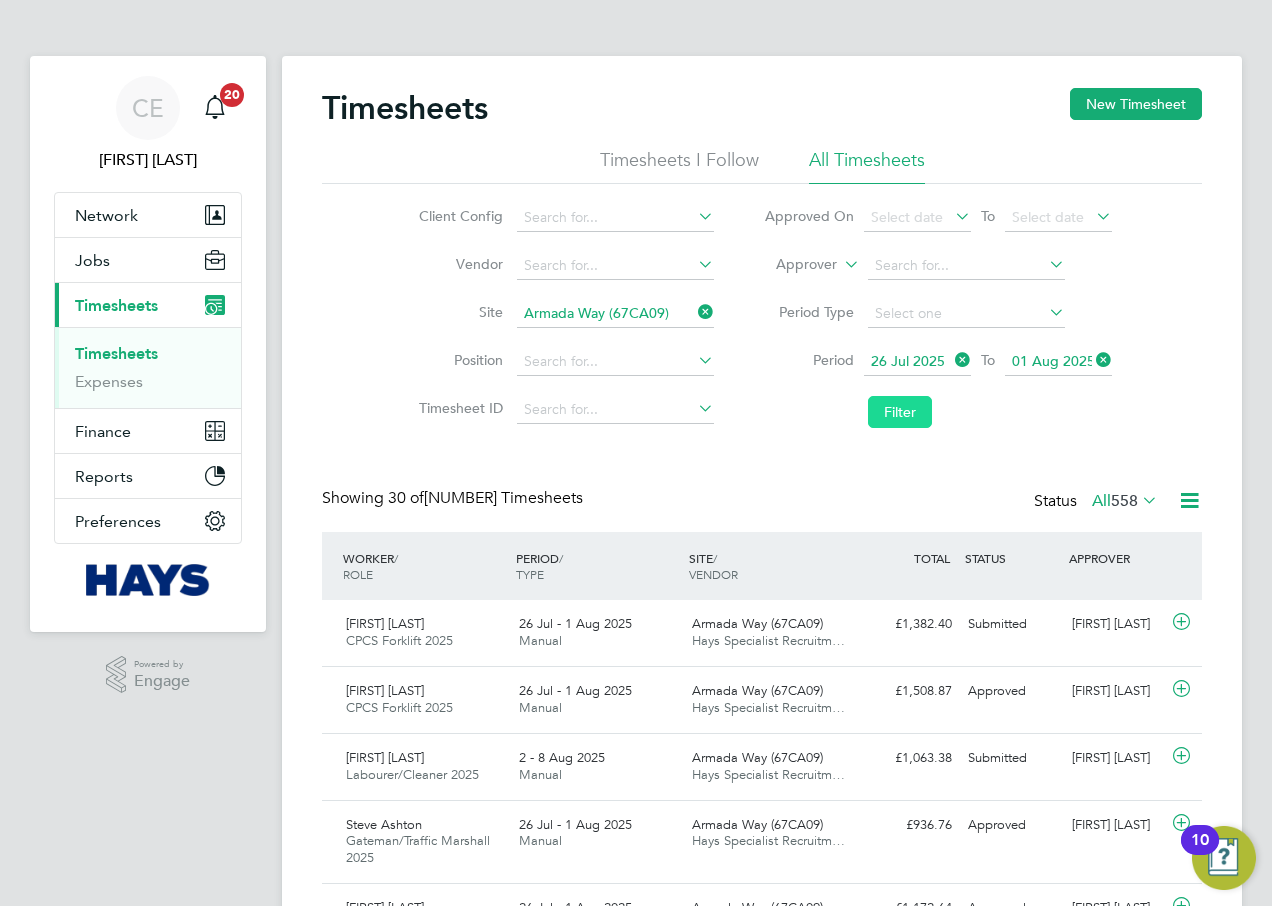 click on "Filter" 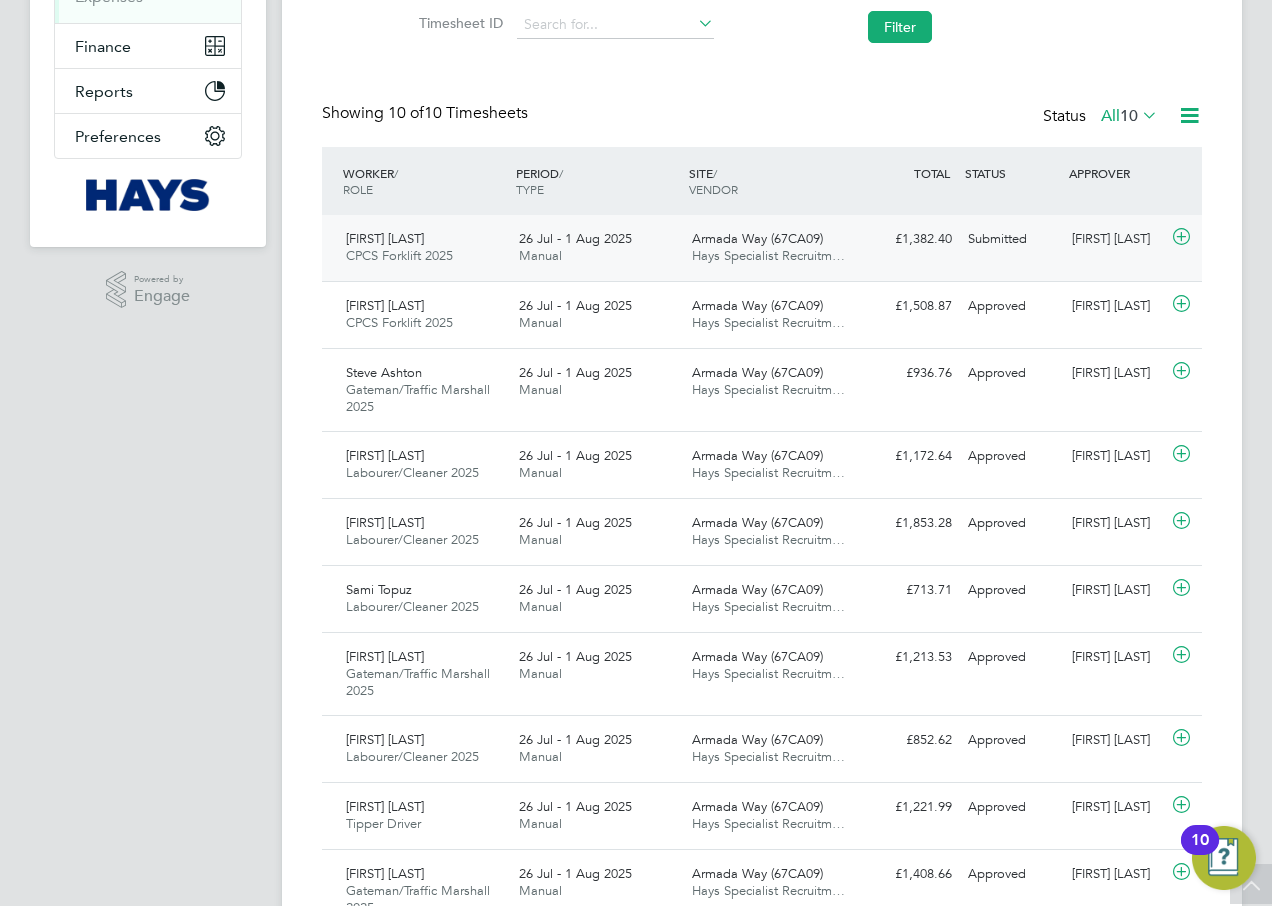 click on "Submitted" 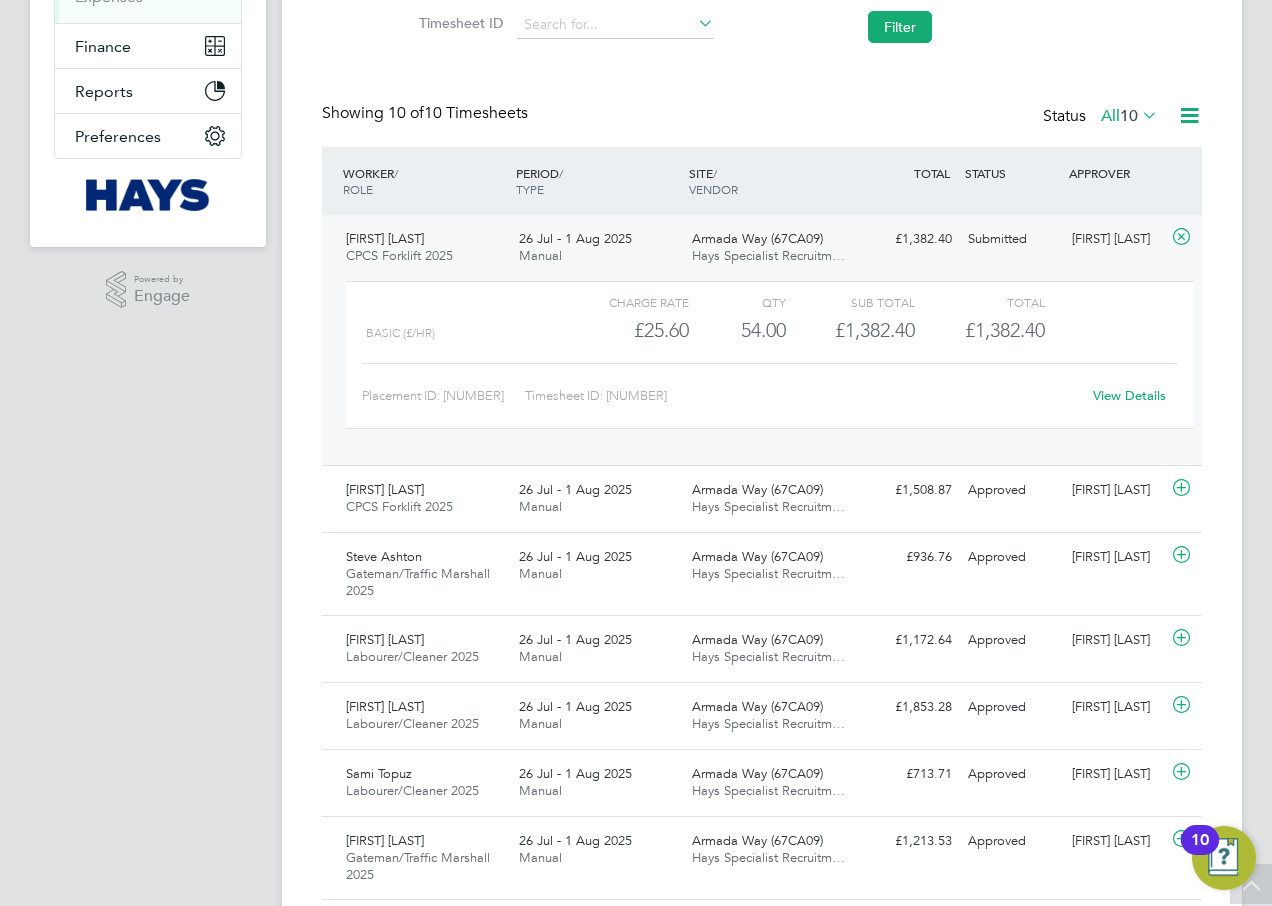 click on "View Details" 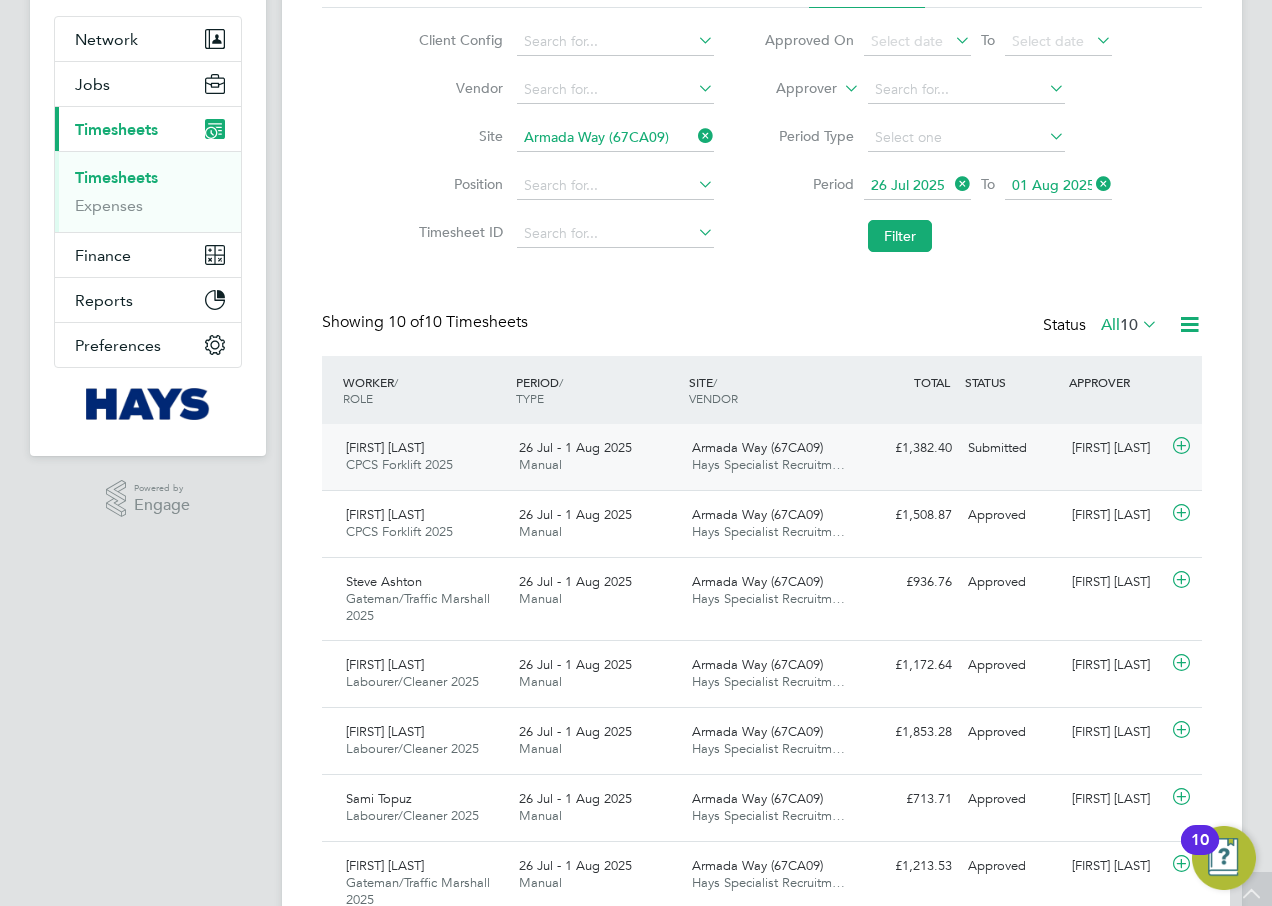 scroll, scrollTop: 0, scrollLeft: 0, axis: both 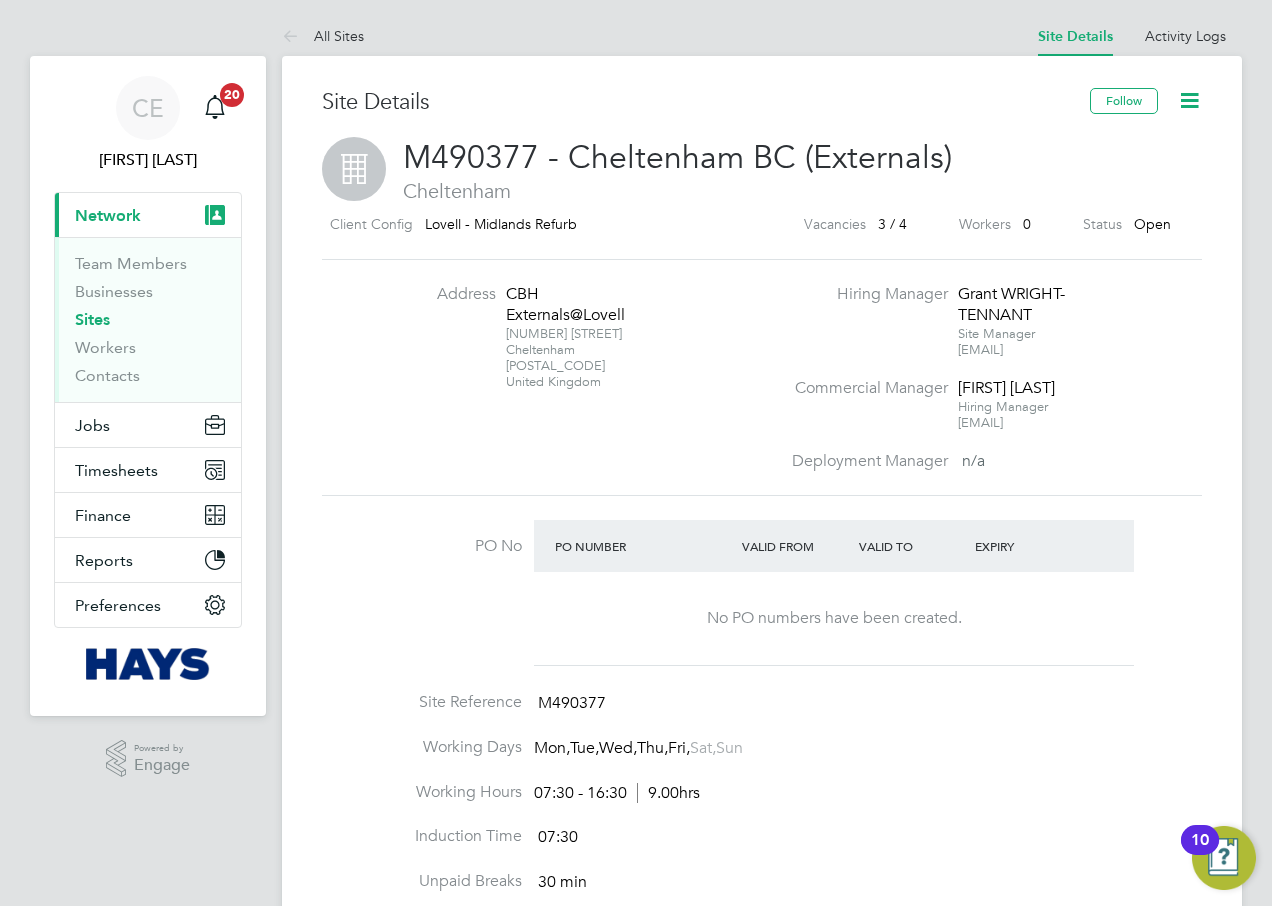 click on "Address CBH Externals@Lovell [NUMBER] [STREET] [CITY]  [POSTAL_CODE]  United Kingdom Hiring Manager [FIRST] [LAST] Site Manager     [EMAIL] Commercial Manager [FIRST] [LAST] Hiring Manager     [EMAIL] Deployment Manager     n/a" 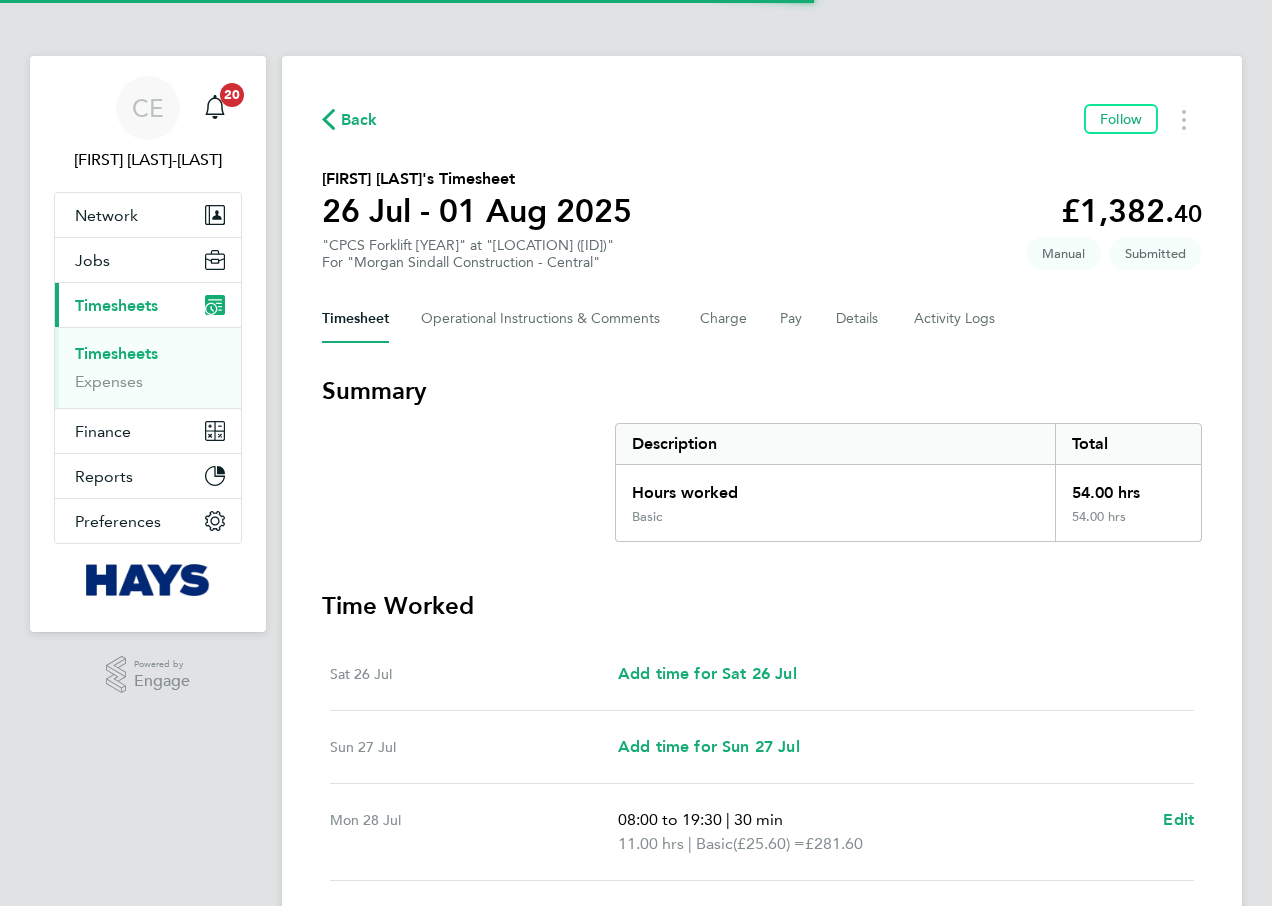 scroll, scrollTop: 0, scrollLeft: 0, axis: both 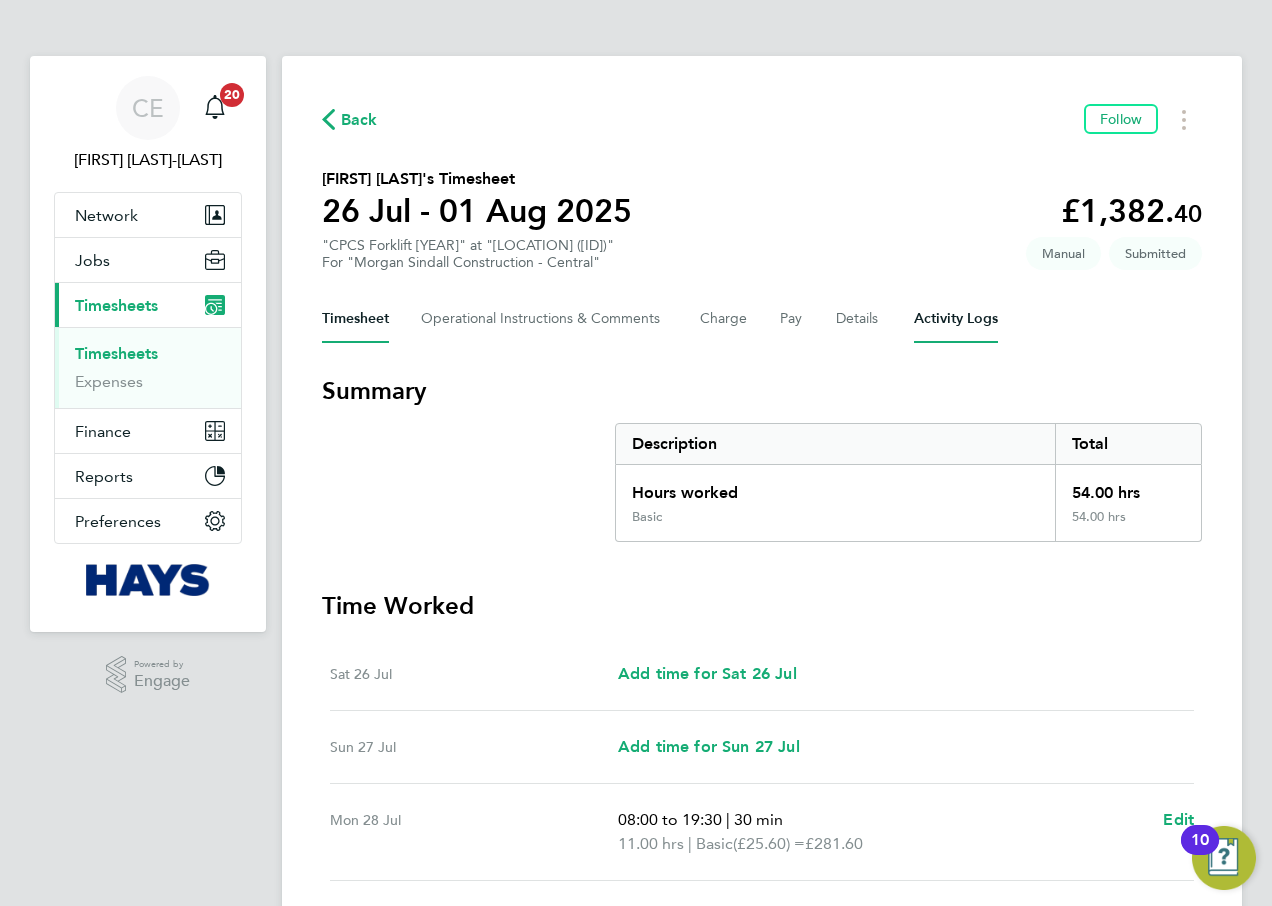 click on "Activity Logs" at bounding box center [956, 319] 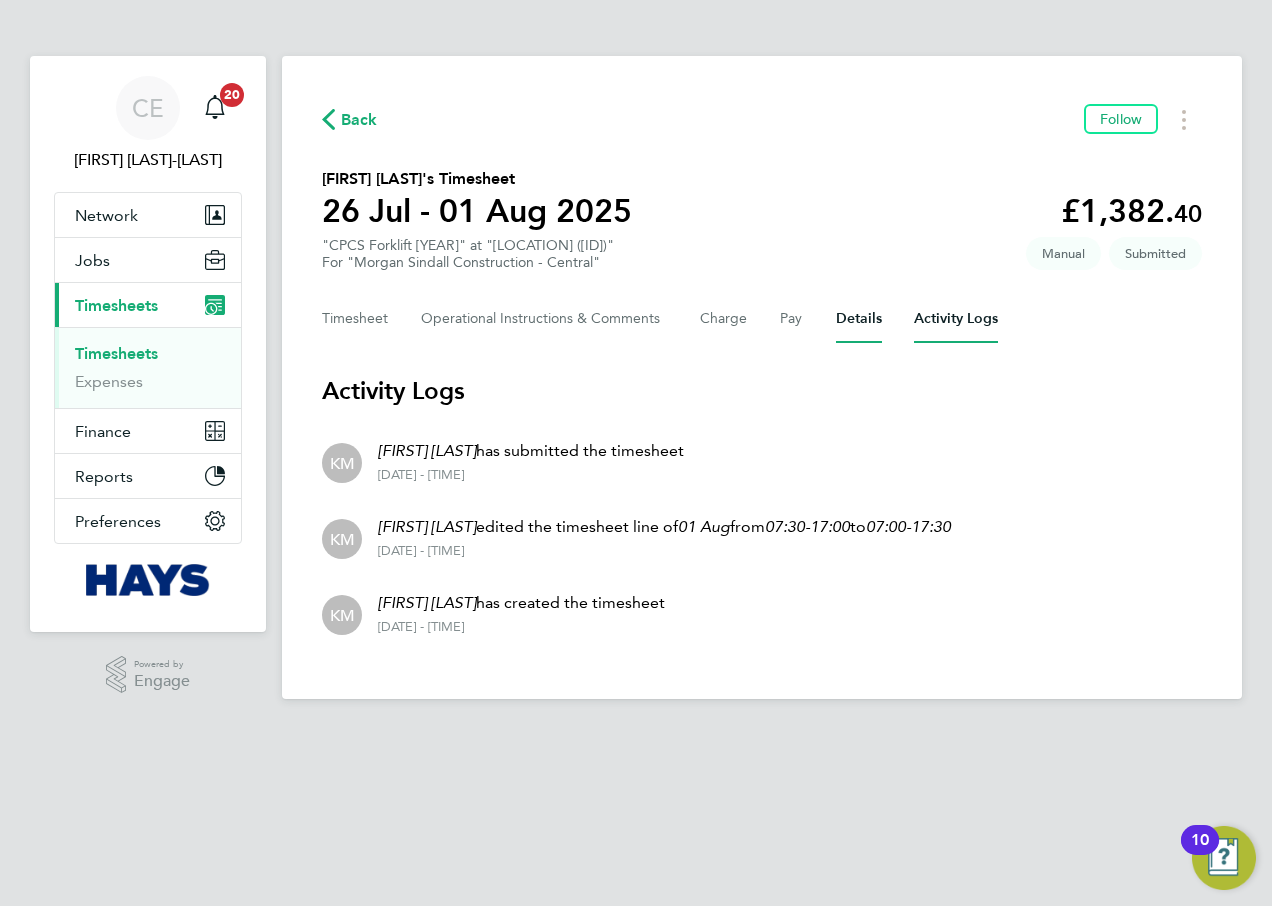 click on "Details" at bounding box center (859, 319) 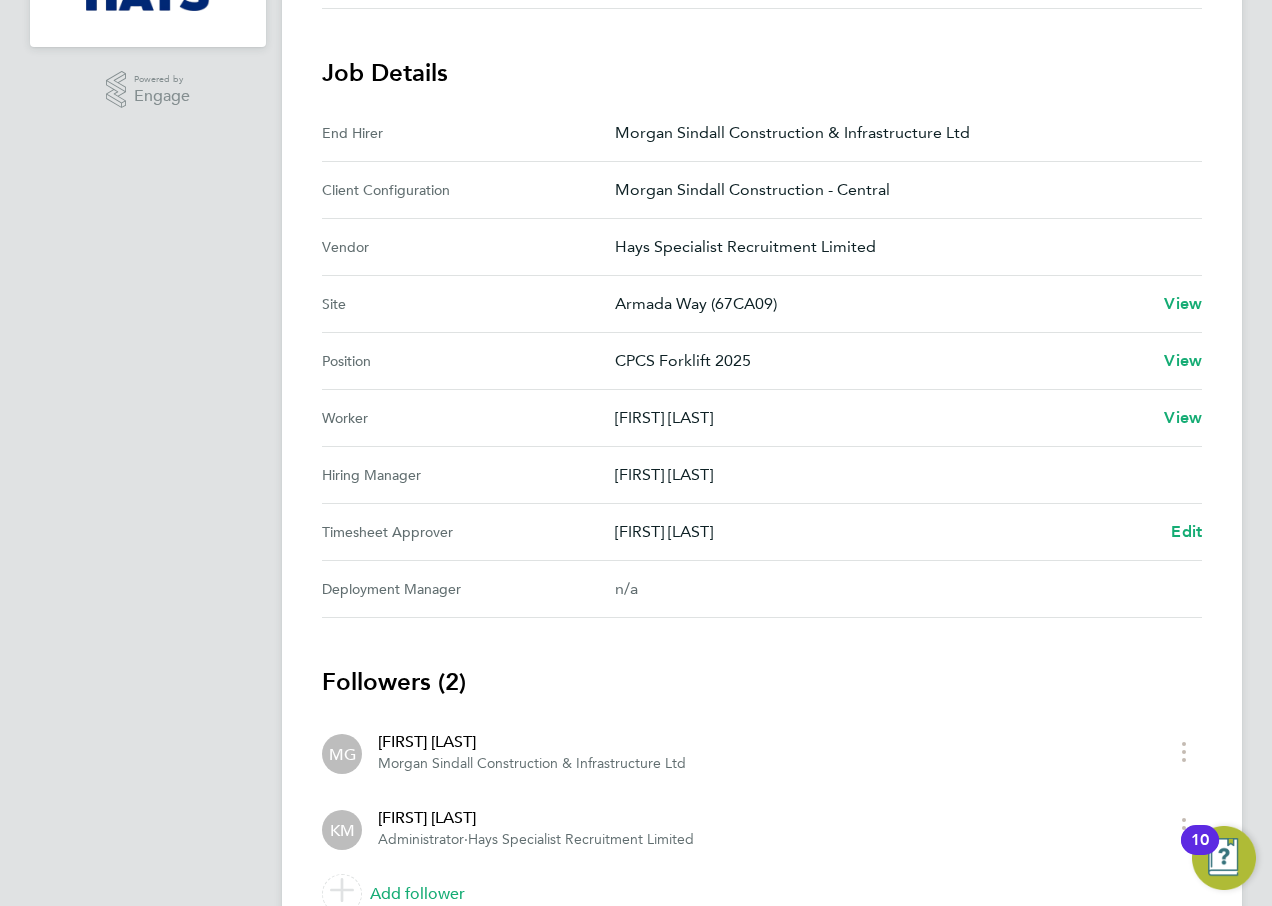 scroll, scrollTop: 681, scrollLeft: 0, axis: vertical 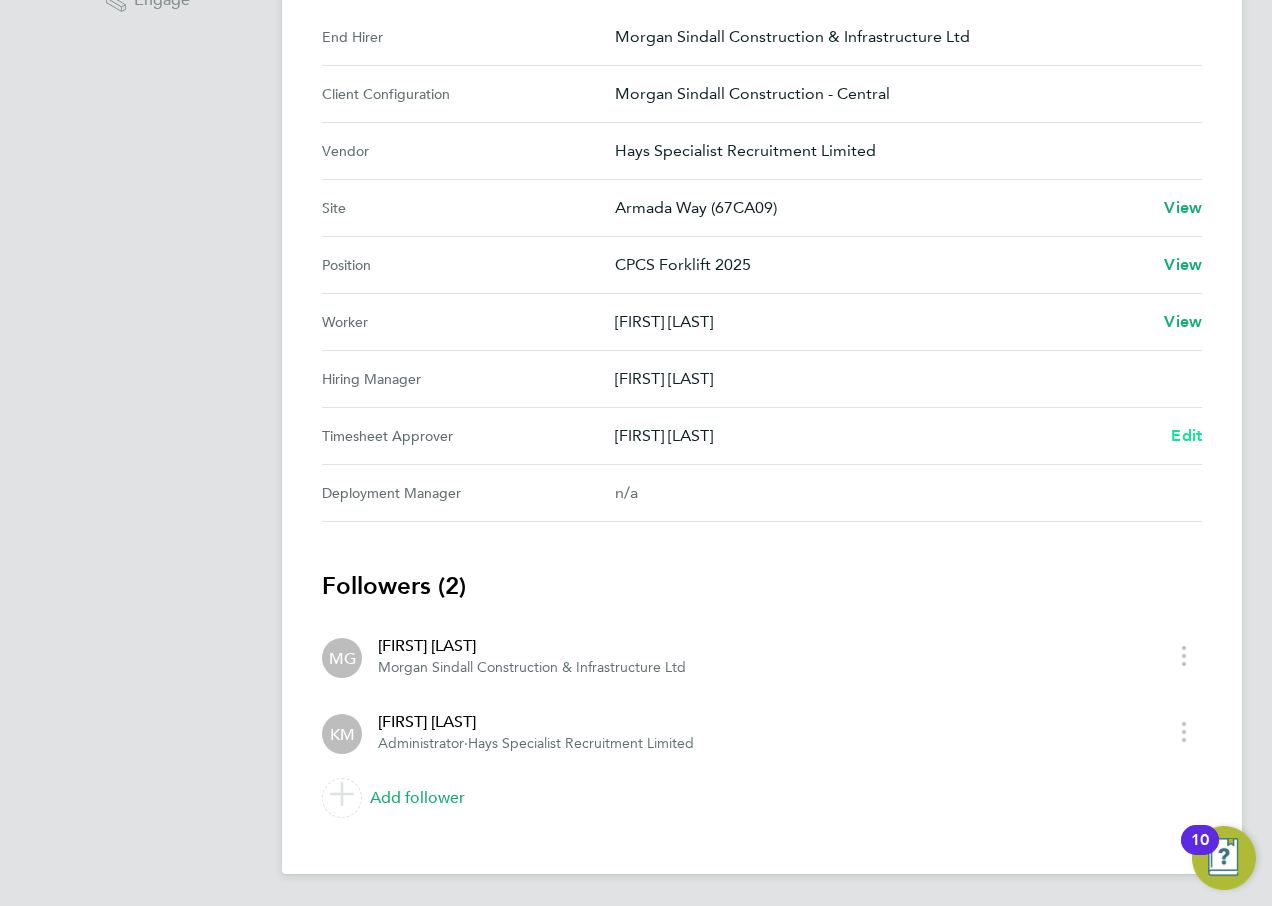 click on "Edit" at bounding box center [1186, 435] 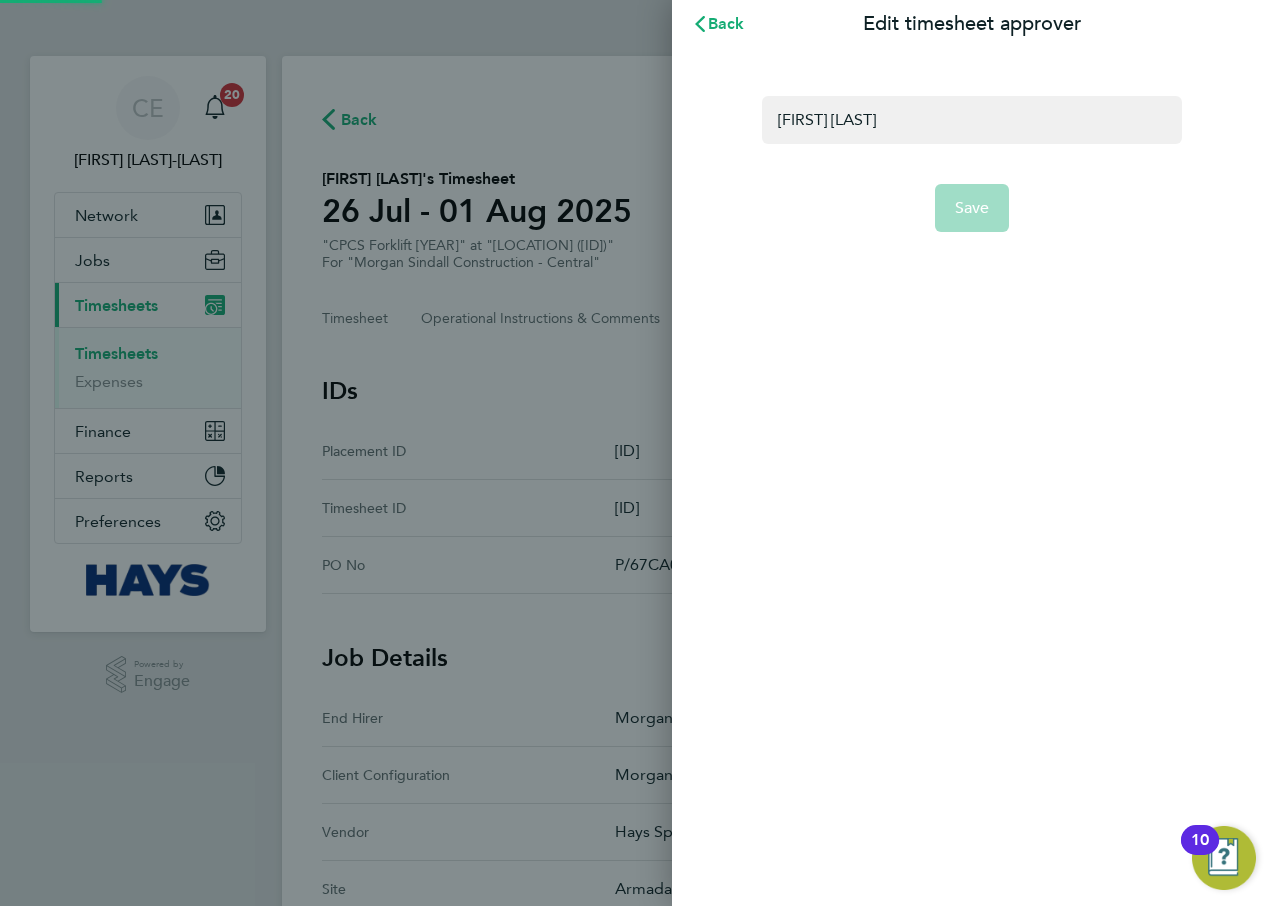 scroll, scrollTop: 0, scrollLeft: 0, axis: both 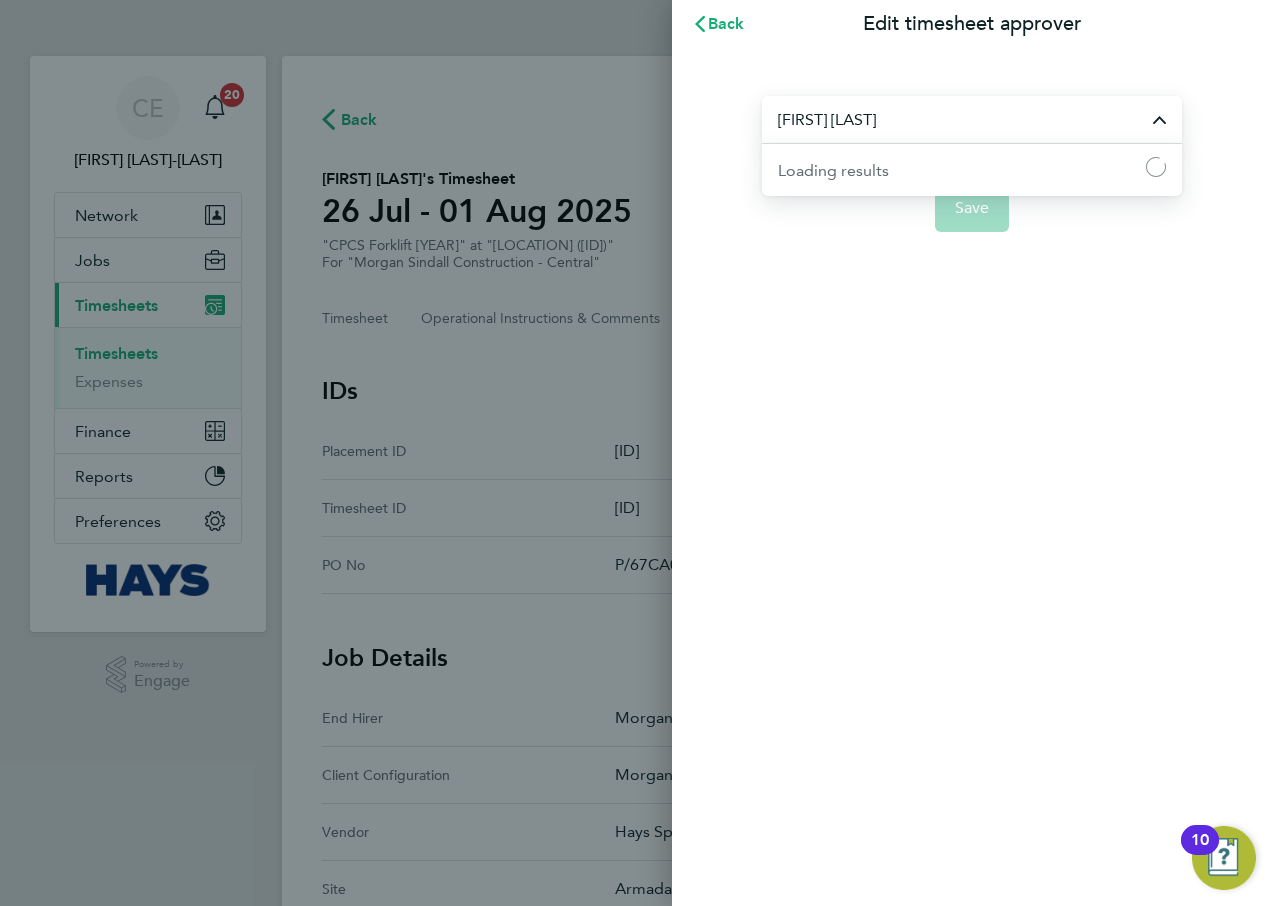 click on "[FIRST] [LAST]" at bounding box center (972, 119) 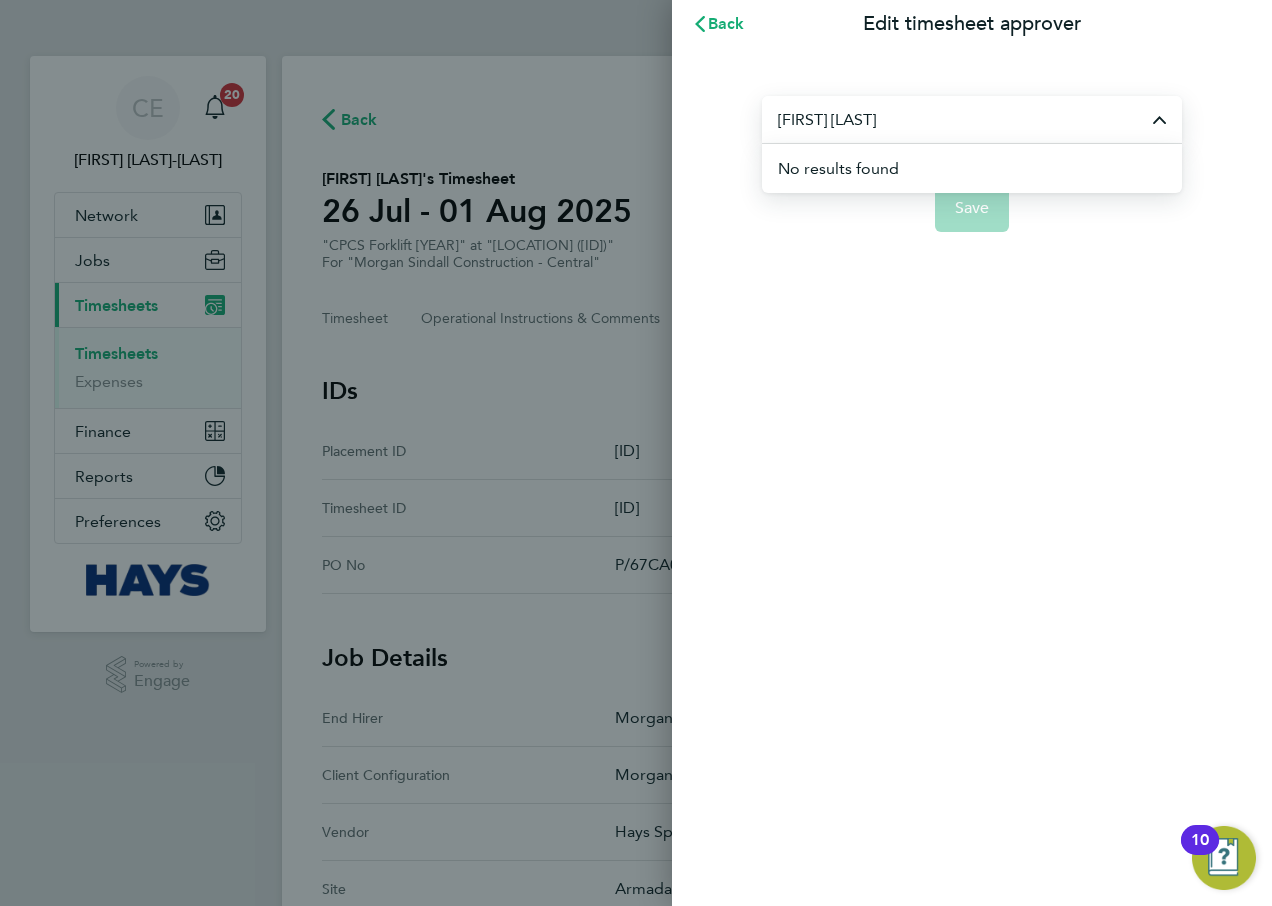drag, startPoint x: 888, startPoint y: 125, endPoint x: 730, endPoint y: 109, distance: 158.80806 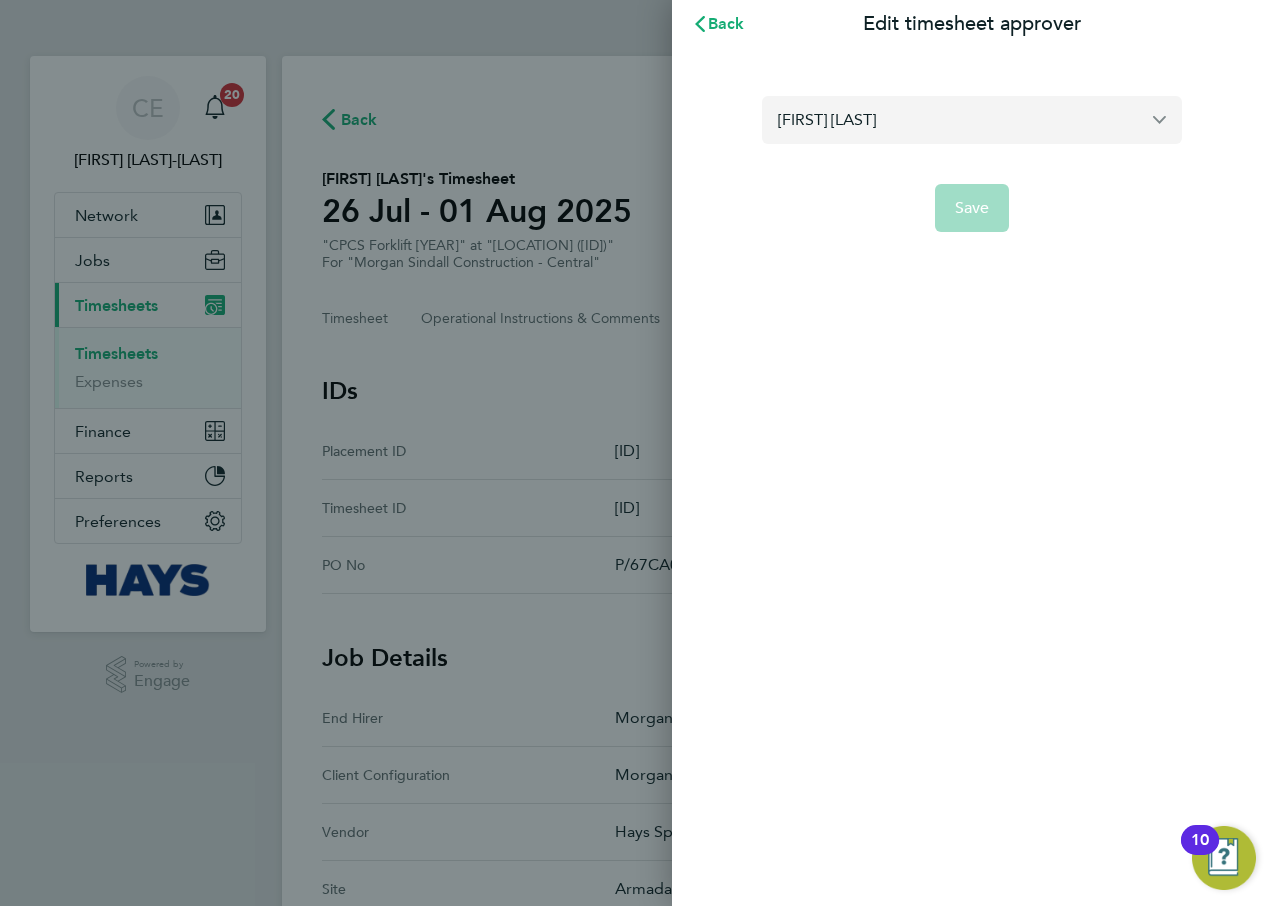 click on "Marcus Grantpea" at bounding box center [972, 119] 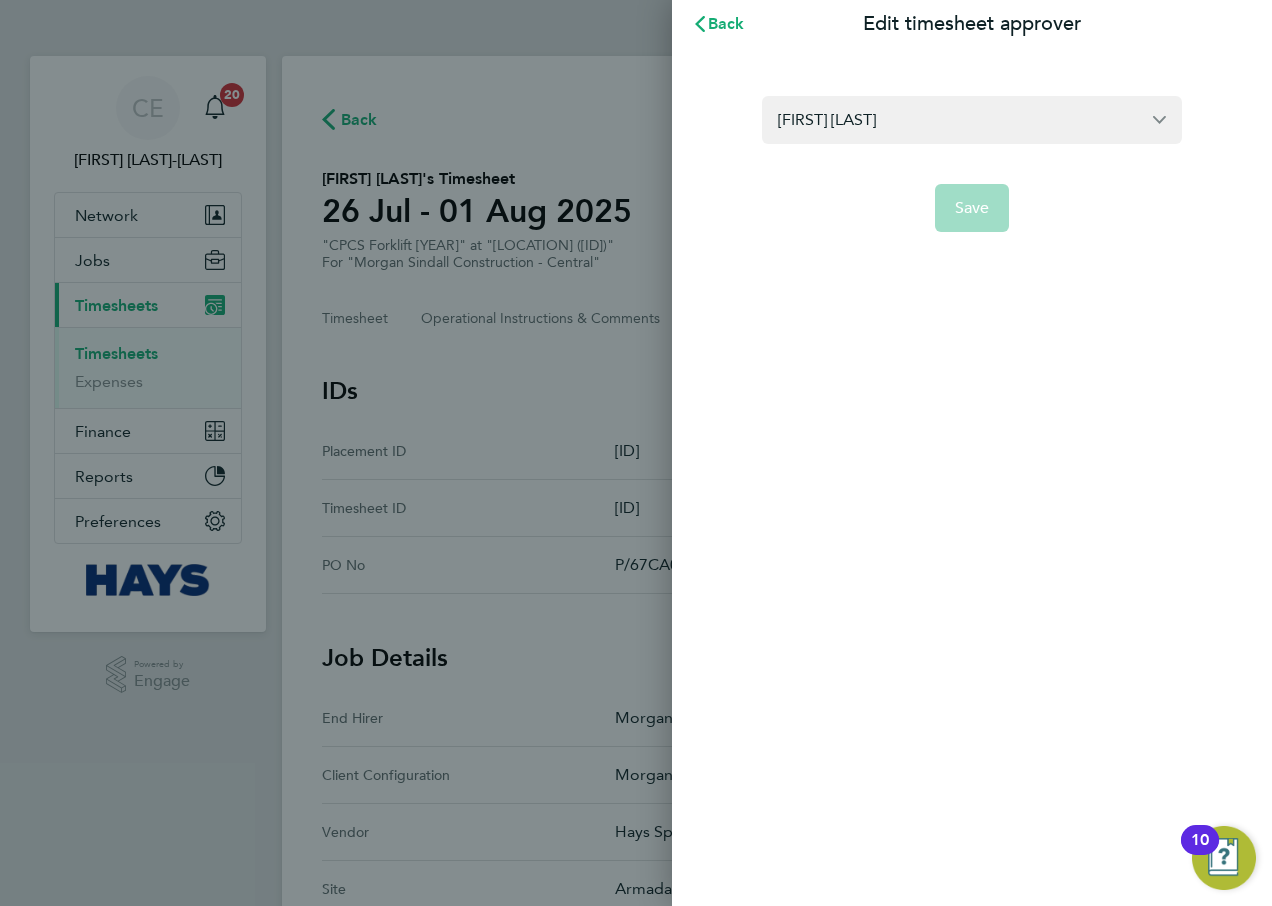 drag, startPoint x: 744, startPoint y: 116, endPoint x: 675, endPoint y: 106, distance: 69.72087 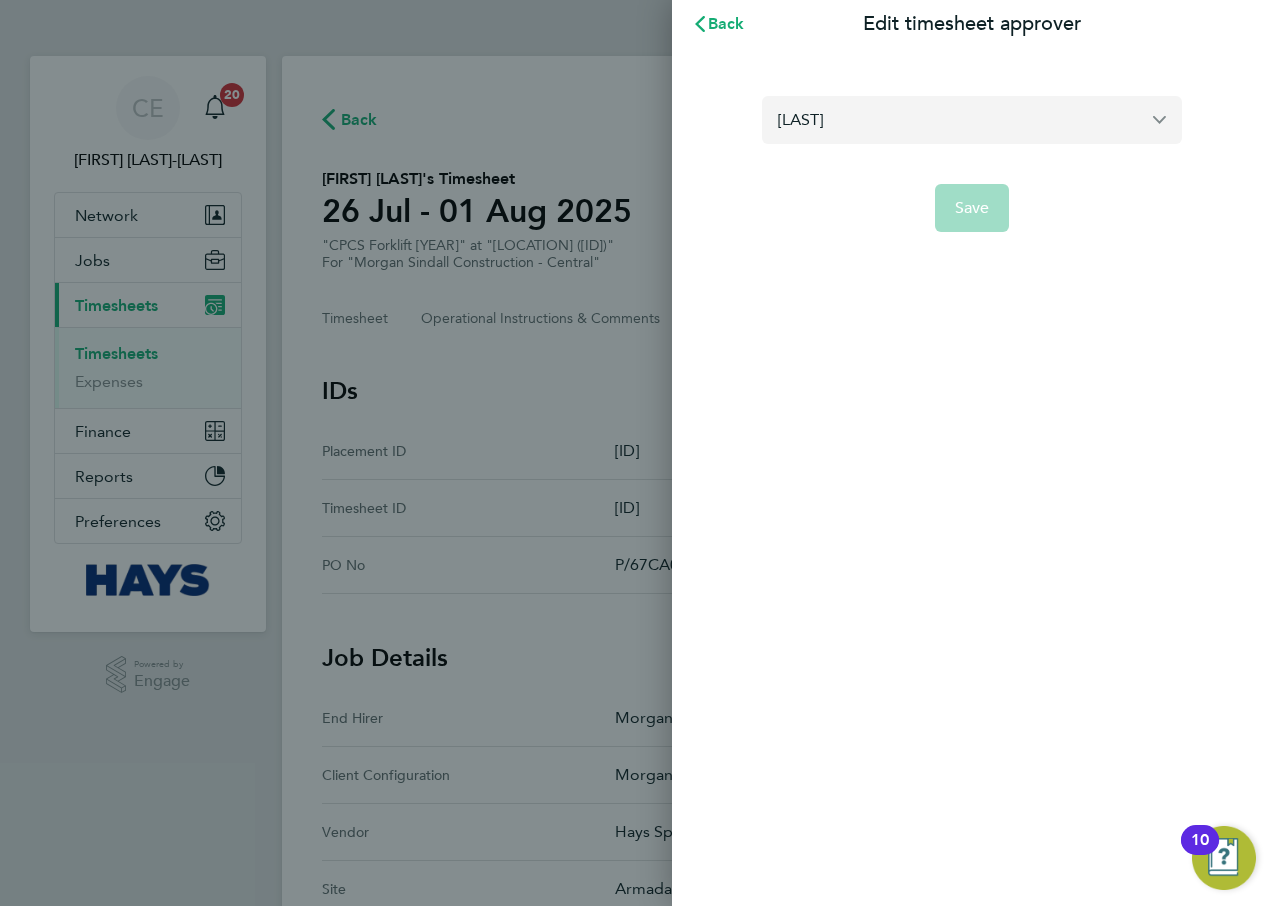click on "pearce" at bounding box center (972, 119) 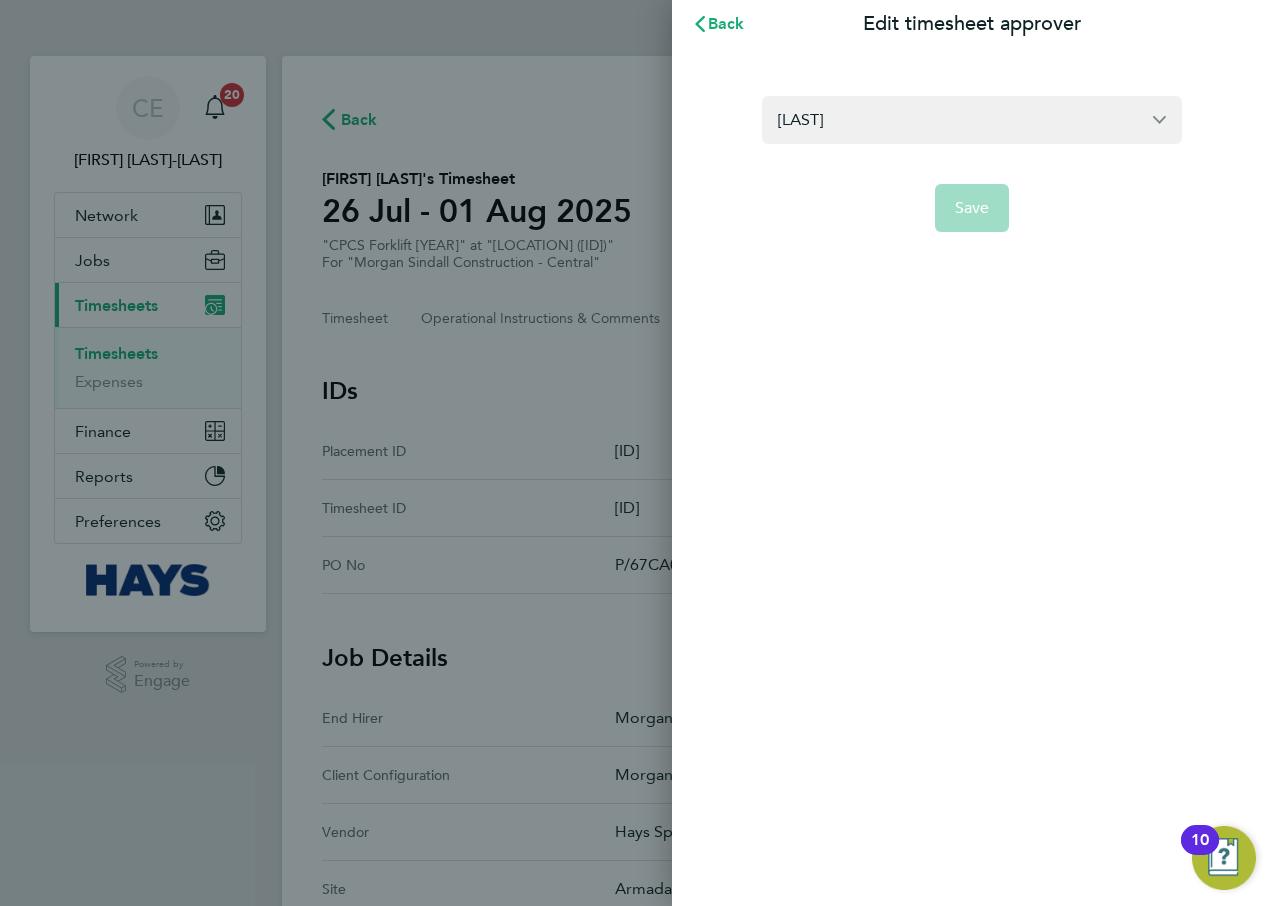 drag, startPoint x: 800, startPoint y: 119, endPoint x: 699, endPoint y: 103, distance: 102.259476 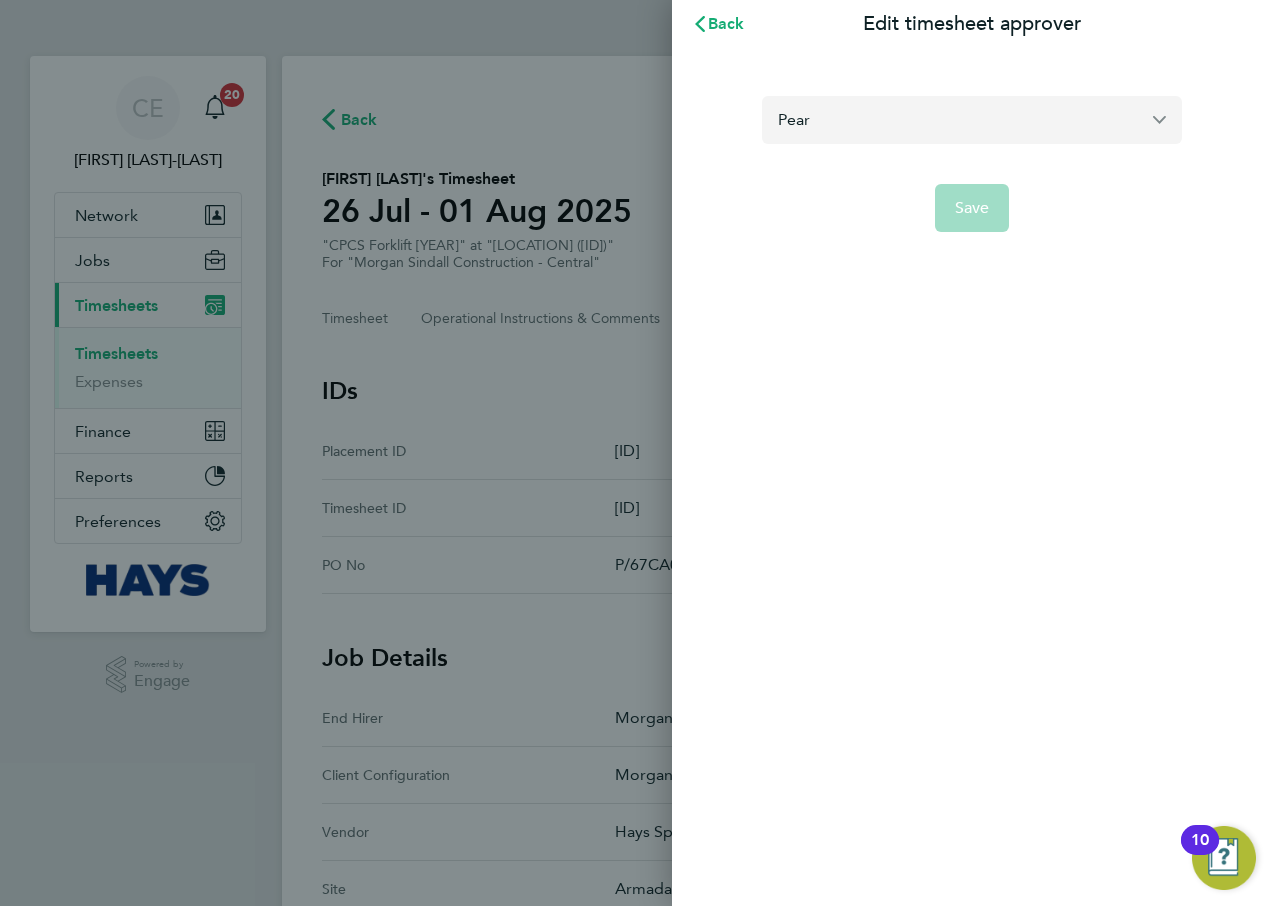 type on "Pear" 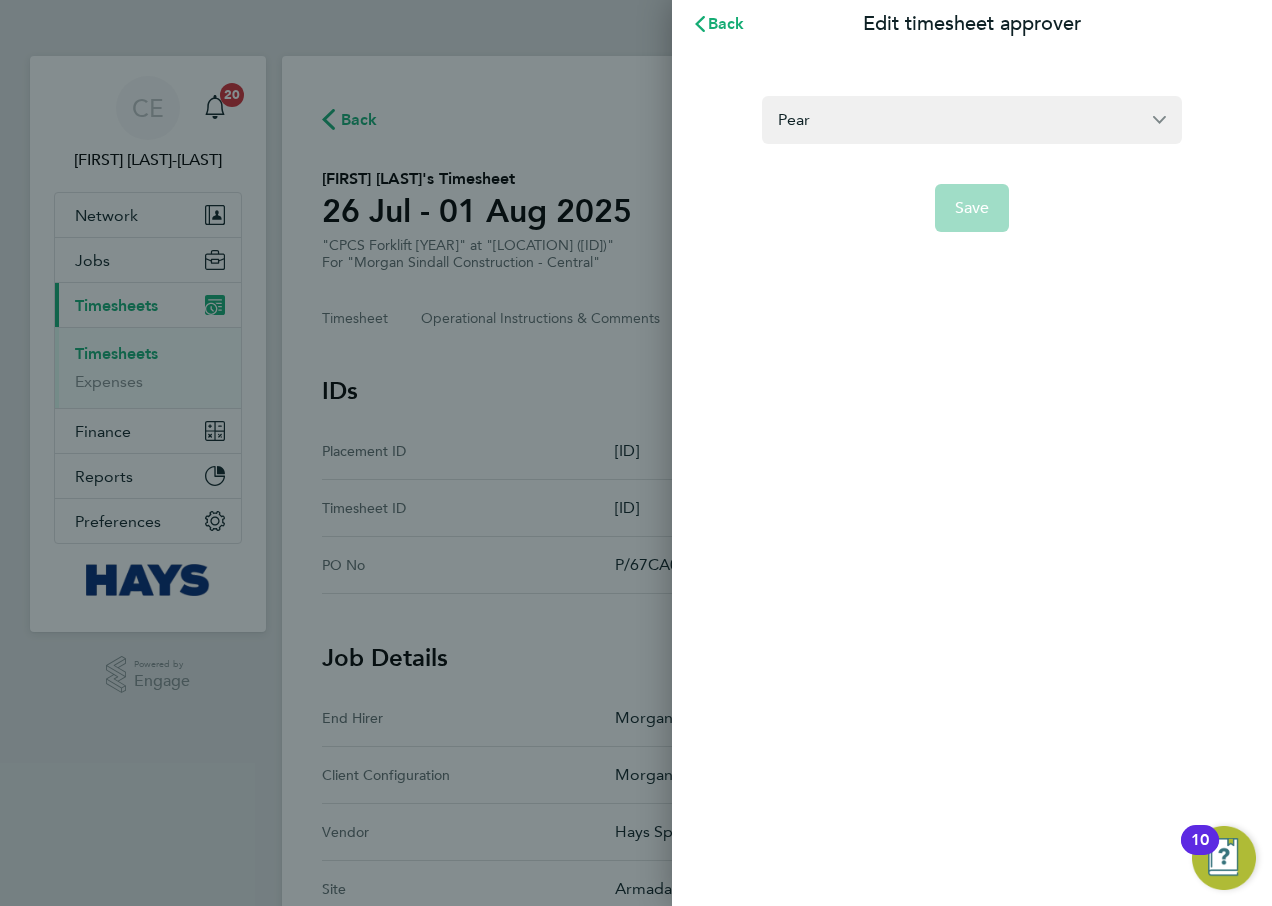 drag, startPoint x: 869, startPoint y: 129, endPoint x: 688, endPoint y: 132, distance: 181.02486 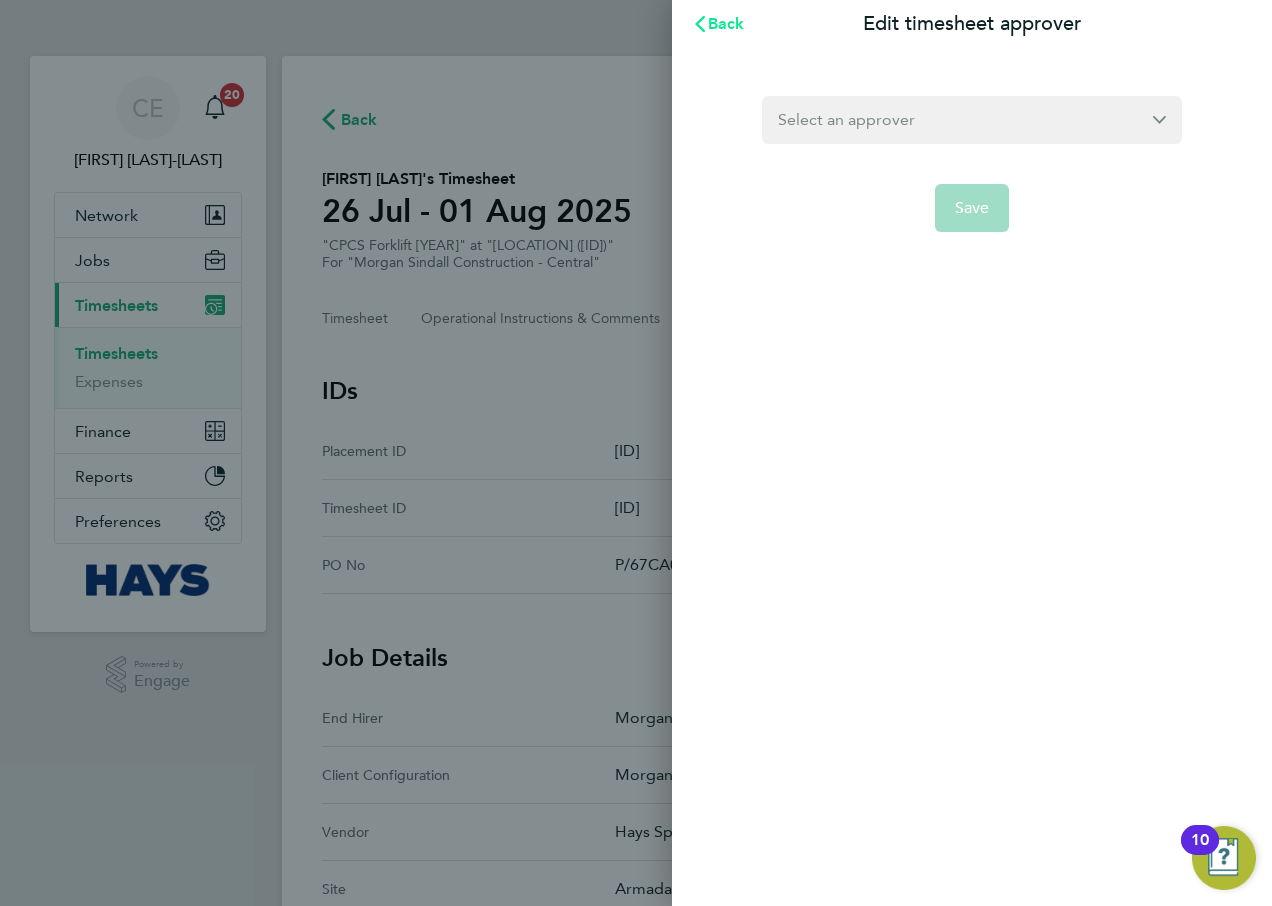 type 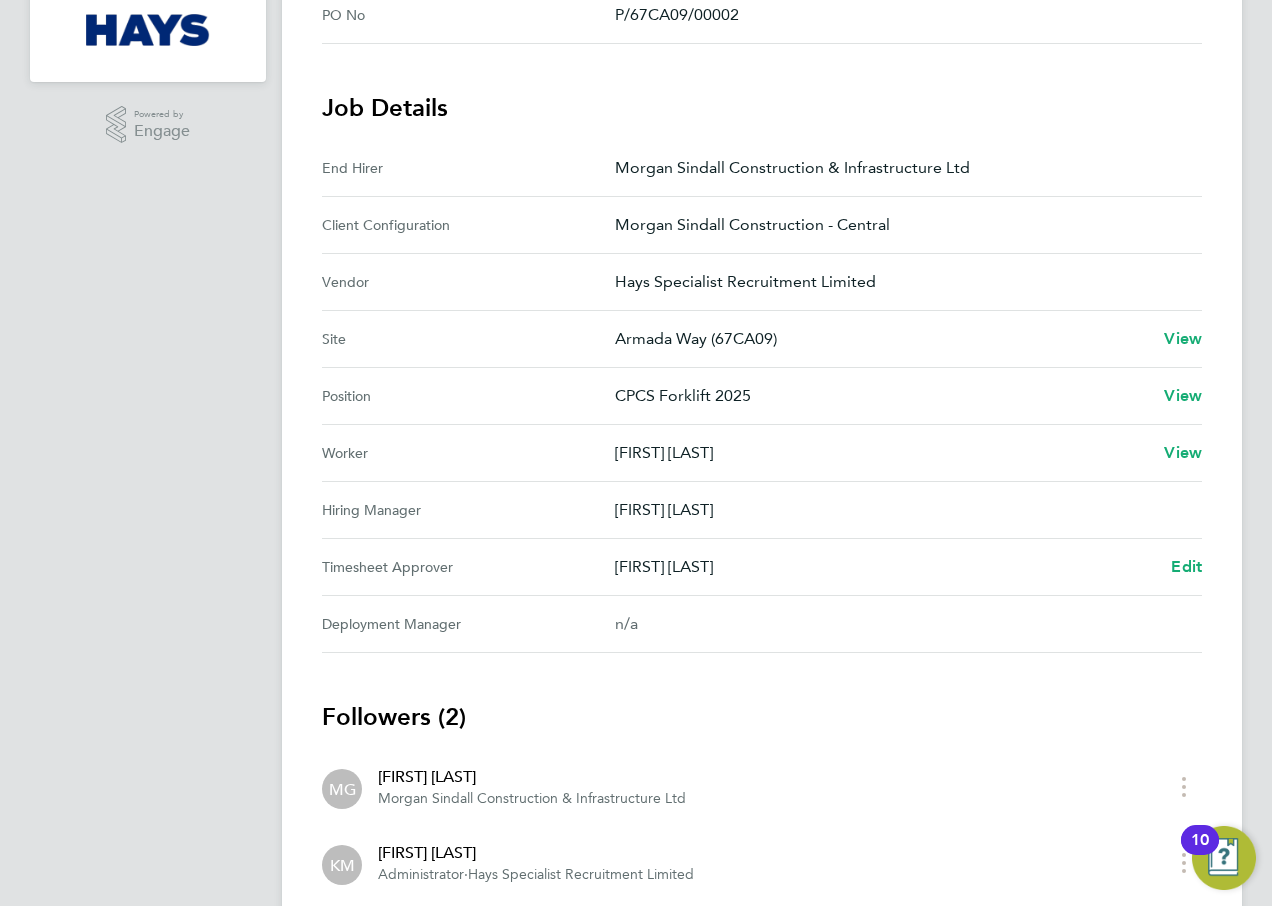 scroll, scrollTop: 681, scrollLeft: 0, axis: vertical 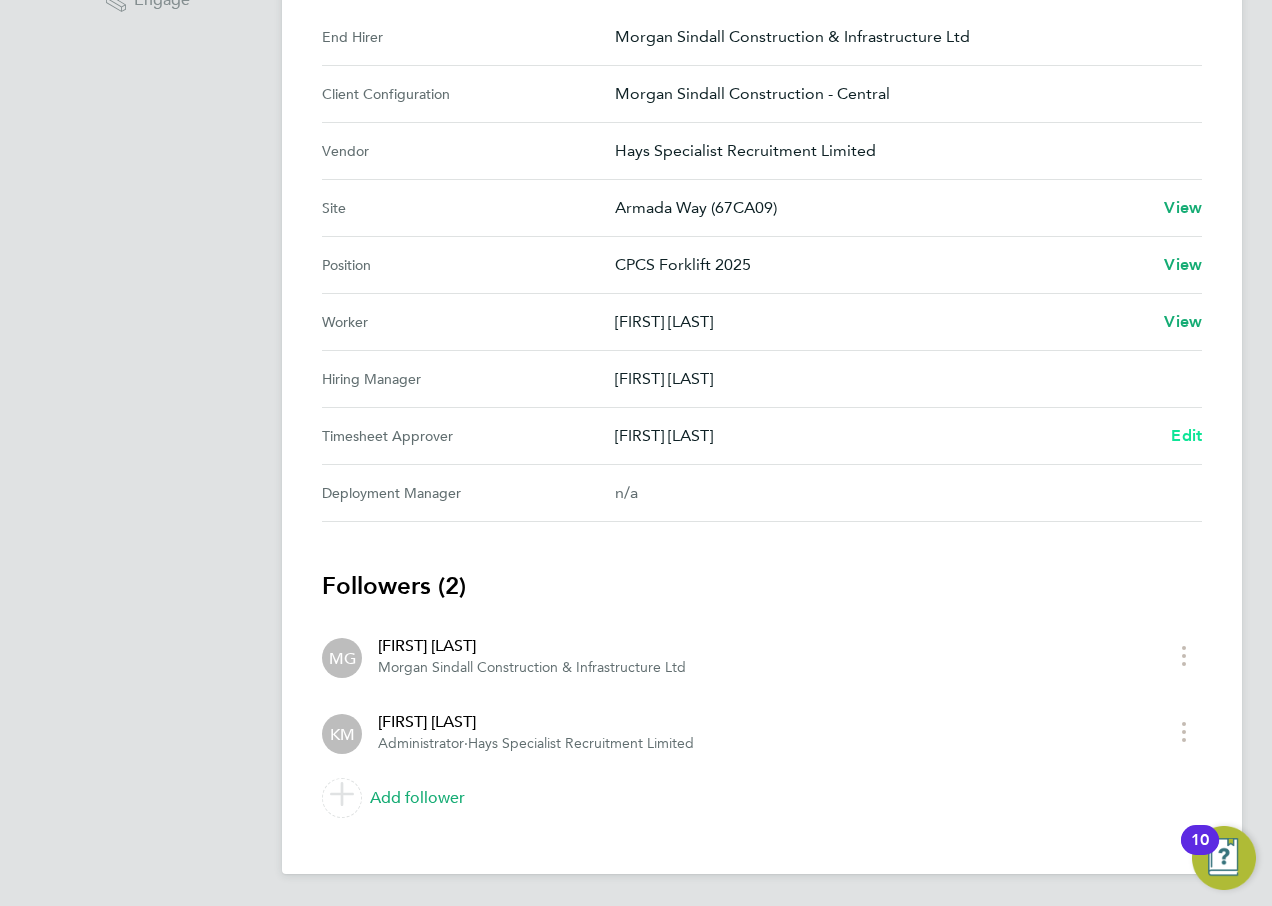 click on "Edit" at bounding box center [1186, 435] 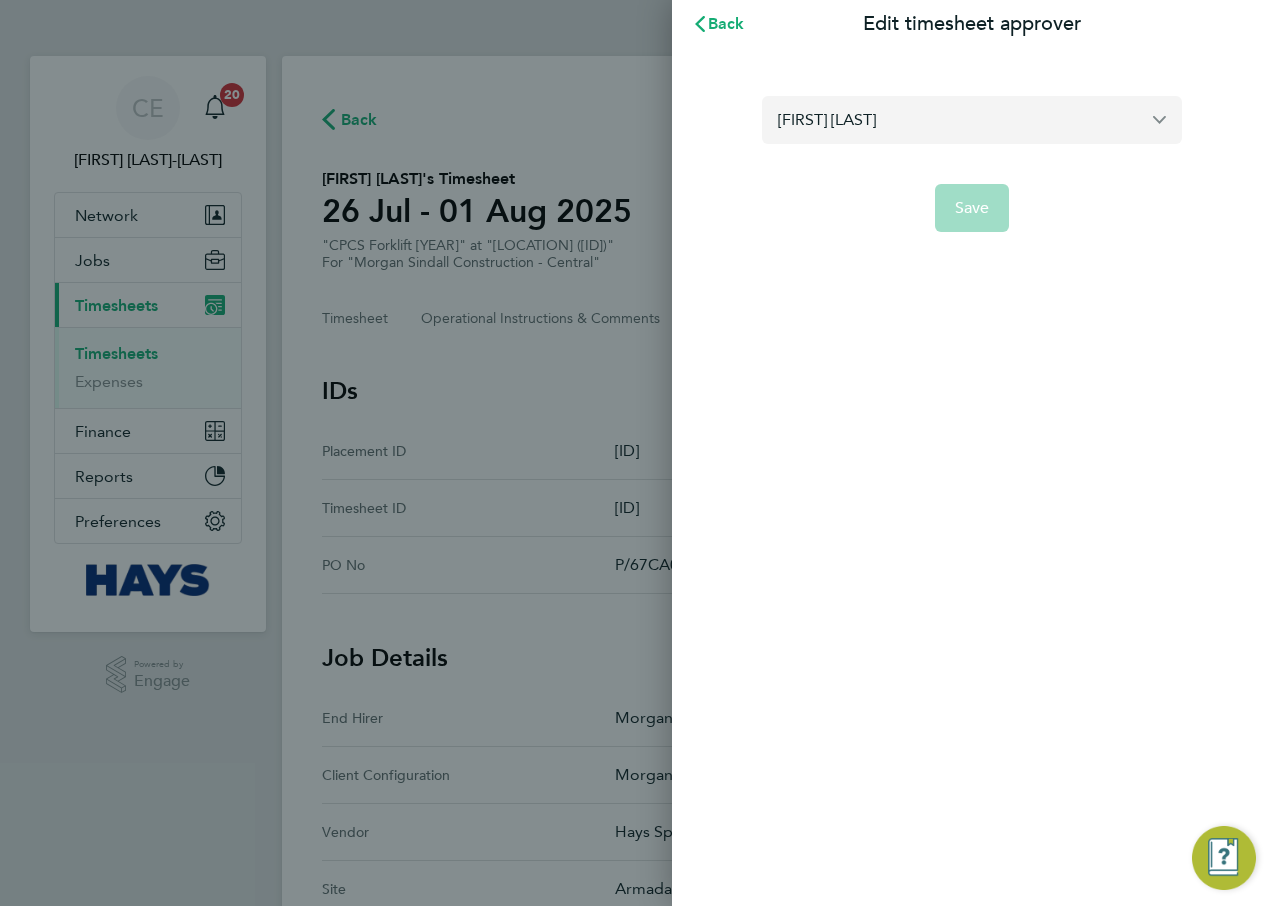 click on "[FIRST] [LAST]" at bounding box center [972, 119] 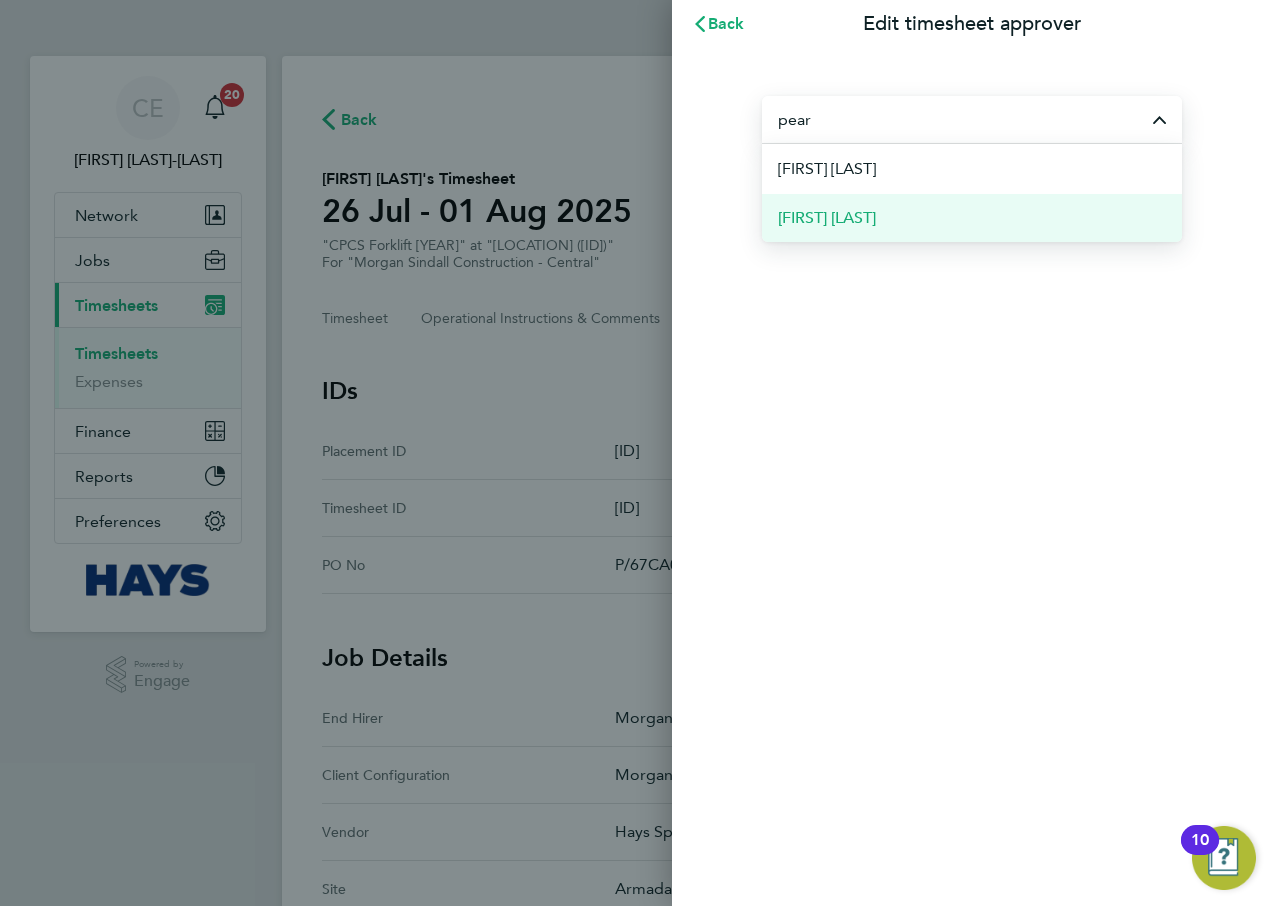 click on "[FIRST] [LAST]" at bounding box center [972, 217] 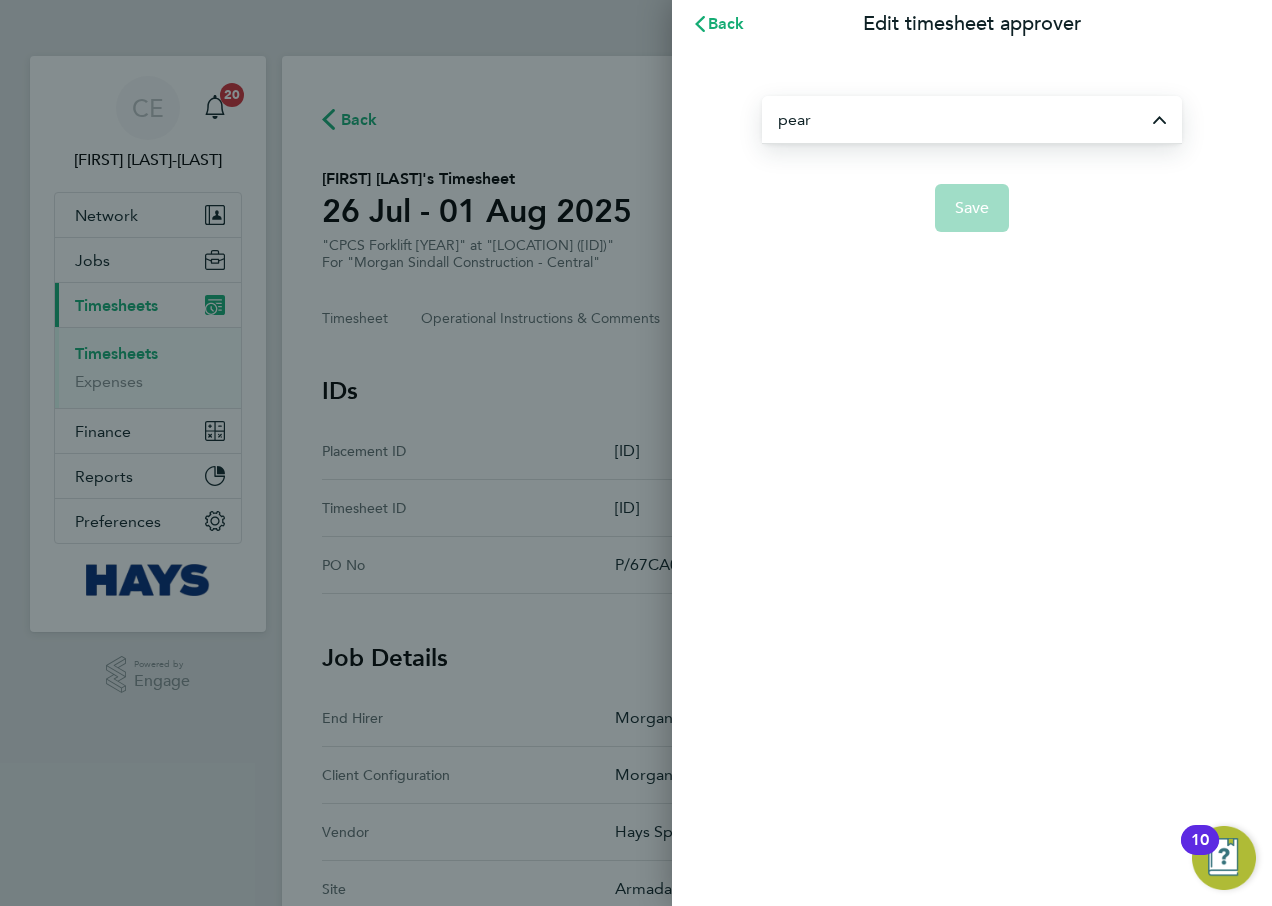 type on "[FIRST] [LAST]" 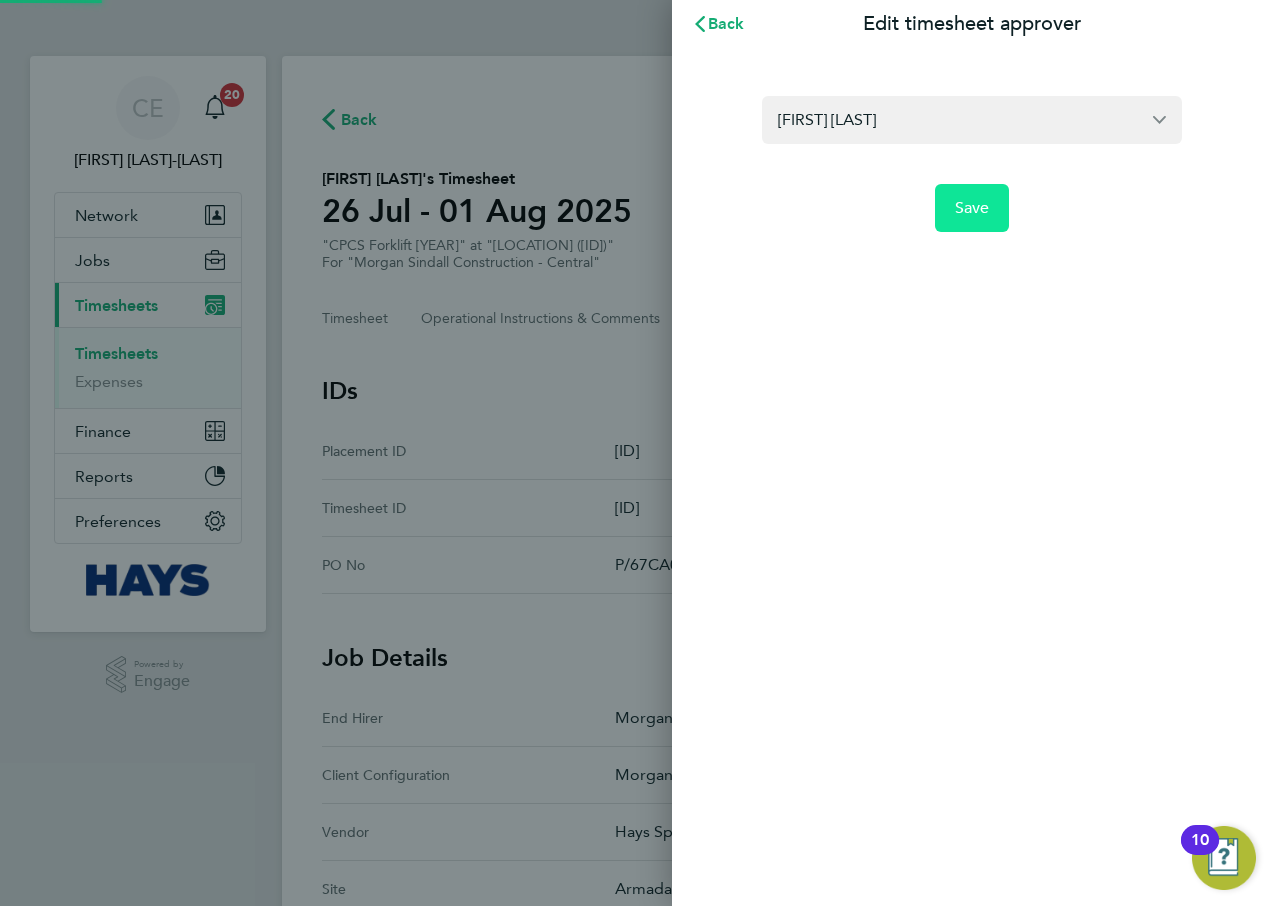 click on "Save" 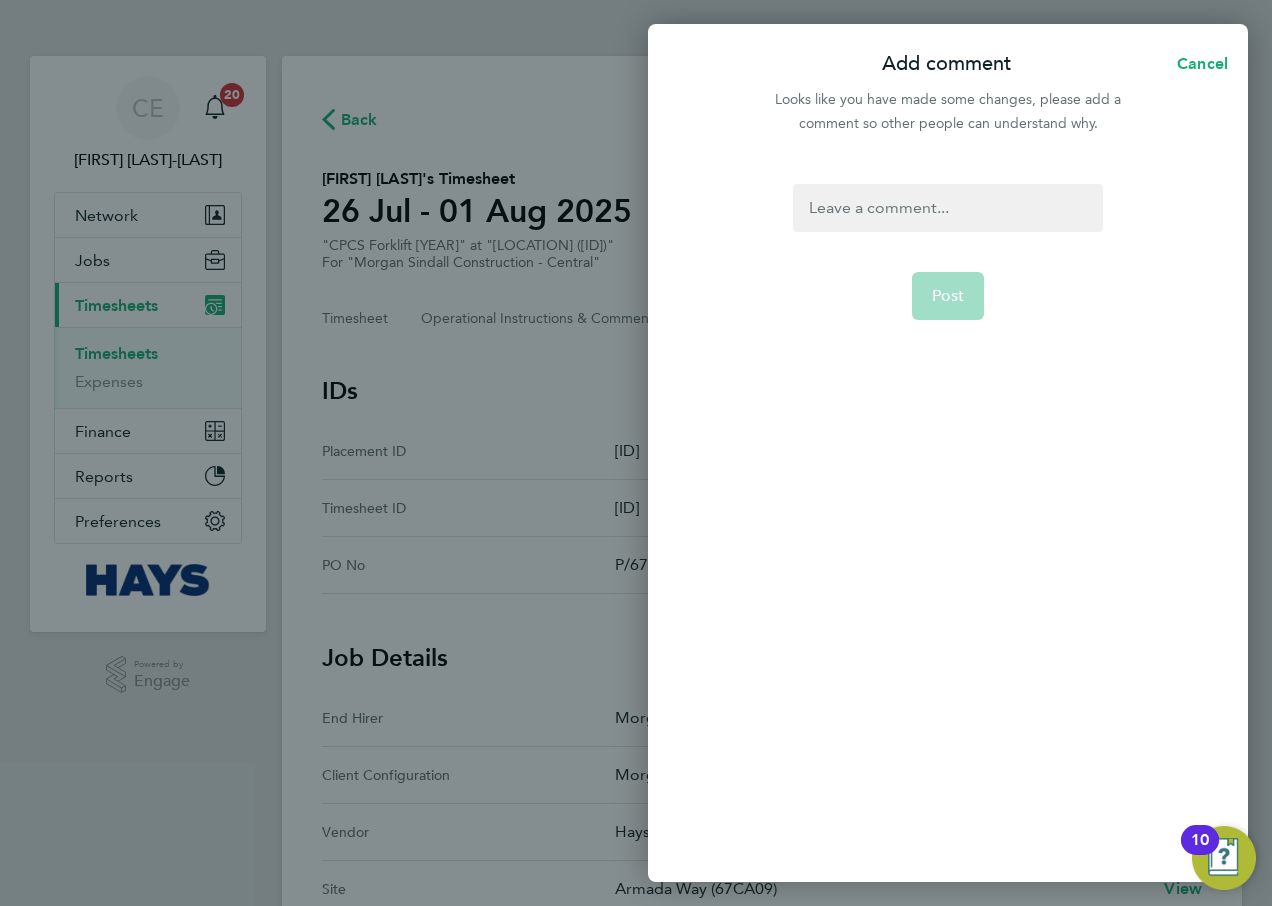 click at bounding box center [947, 208] 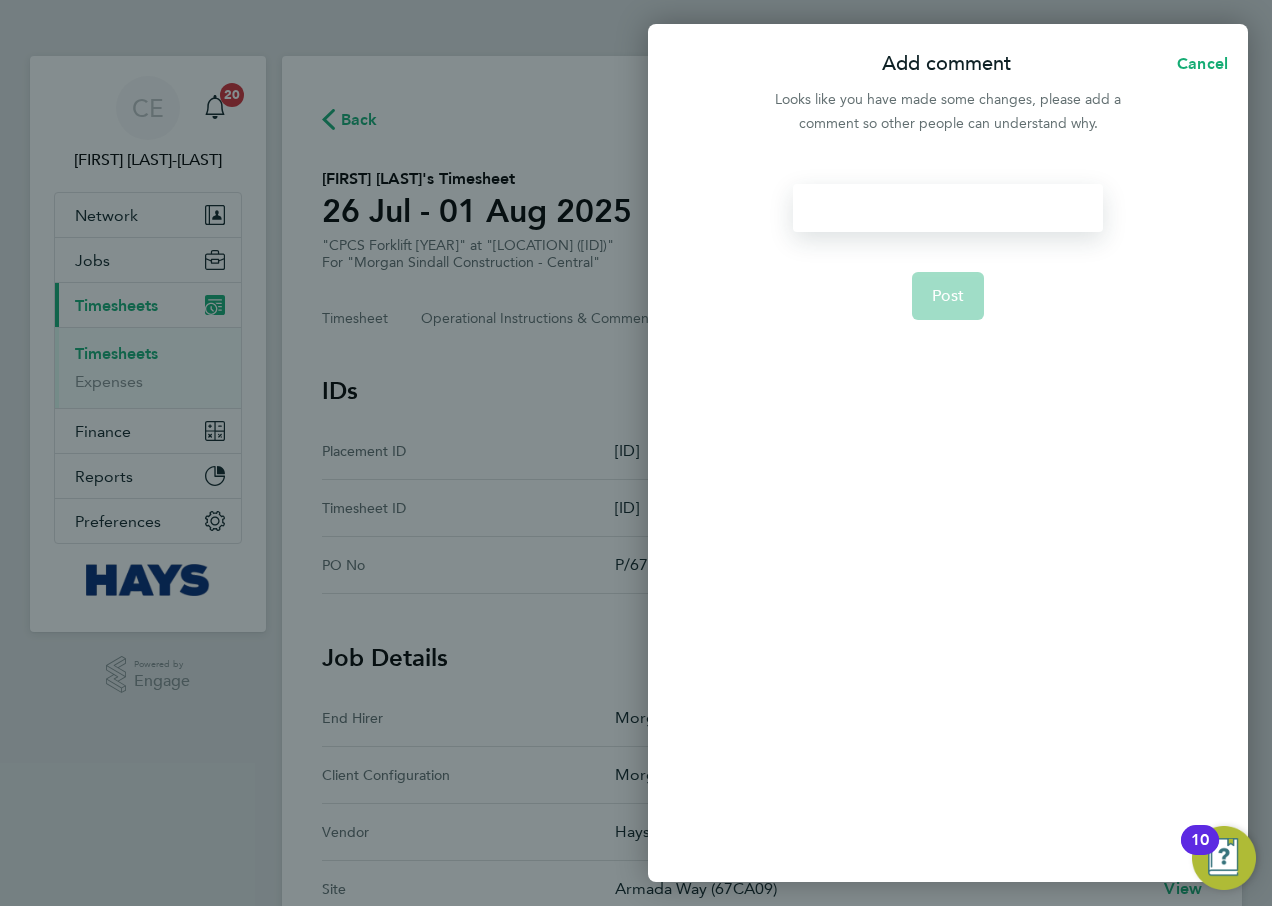 click at bounding box center (947, 208) 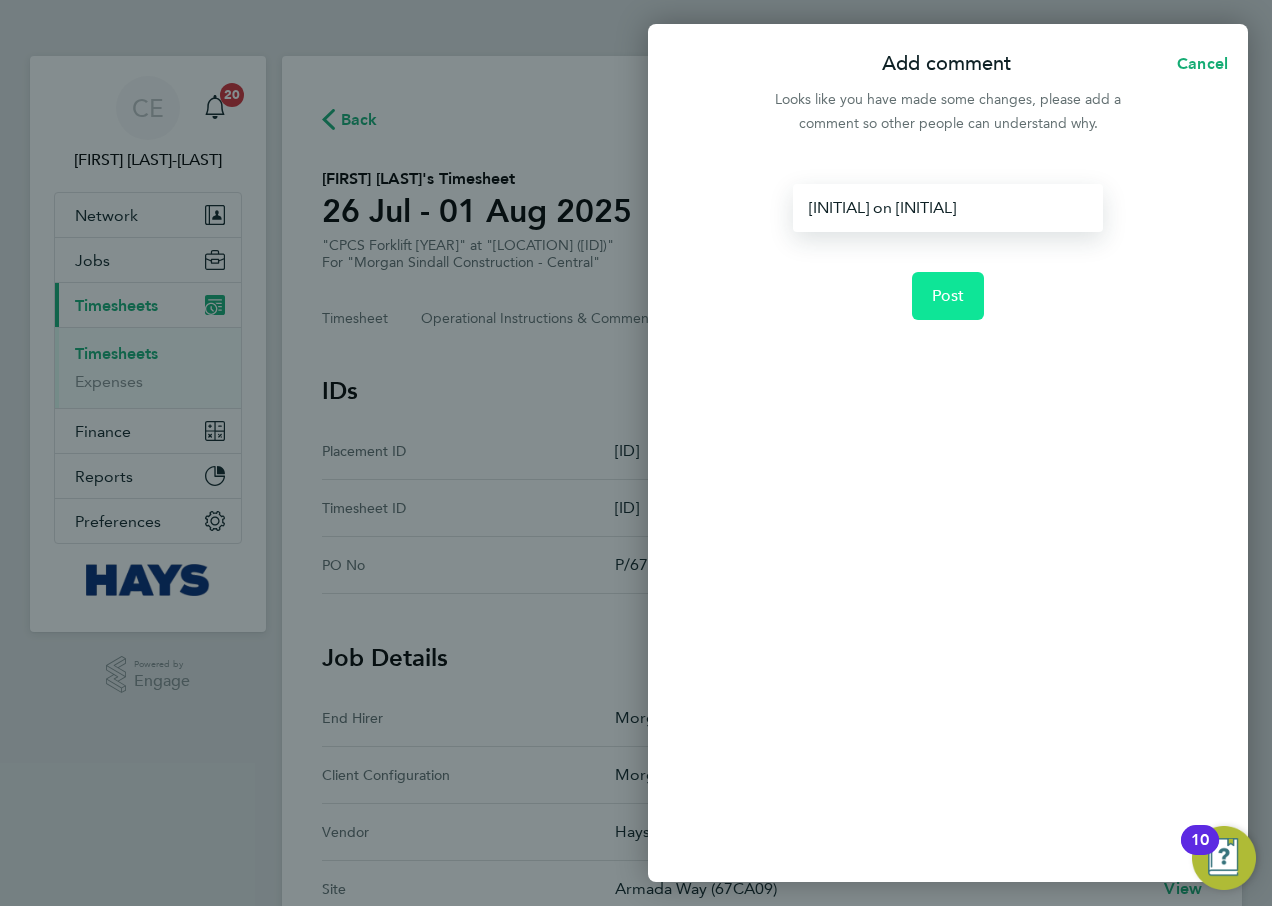 click on "Post" 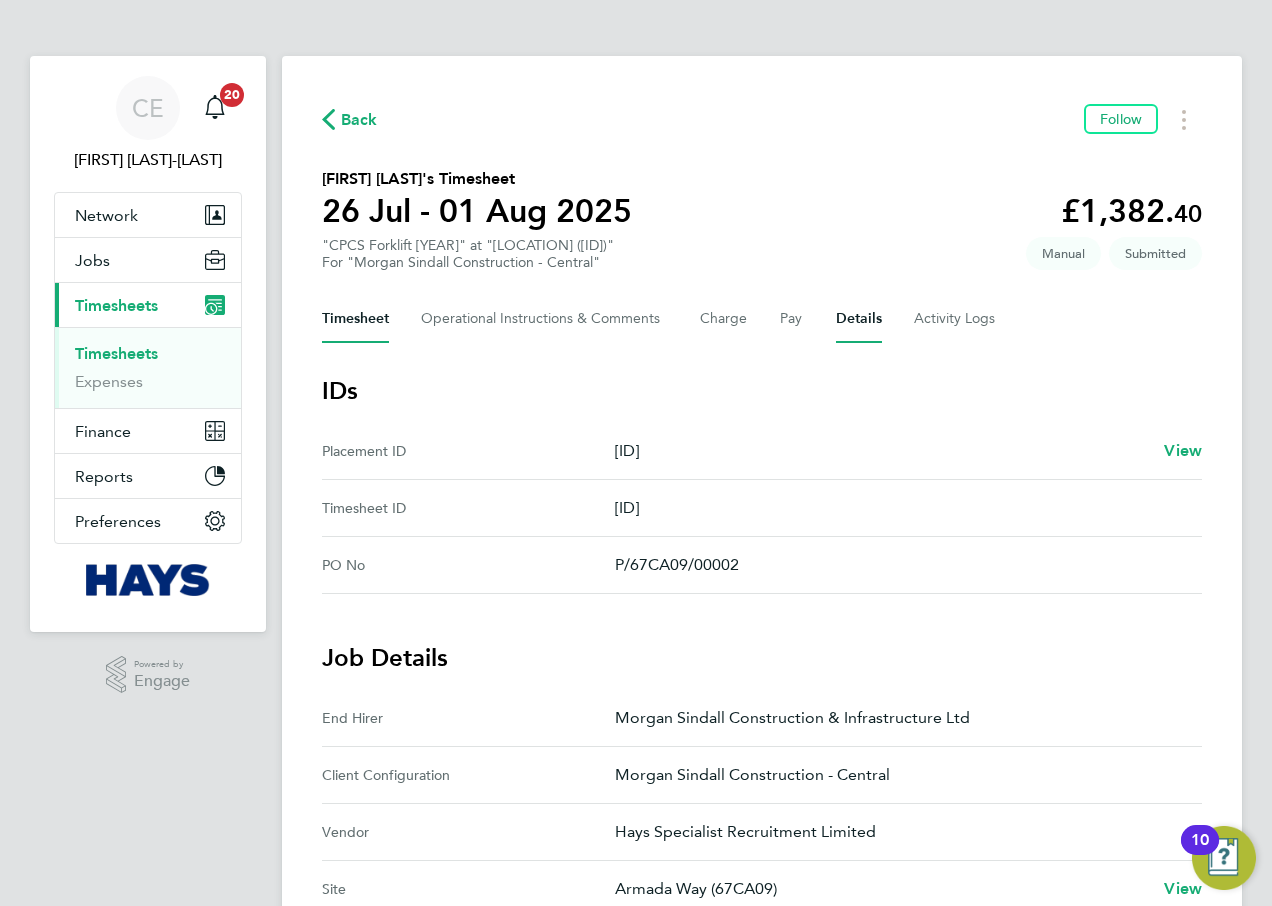click on "Timesheet" at bounding box center (355, 319) 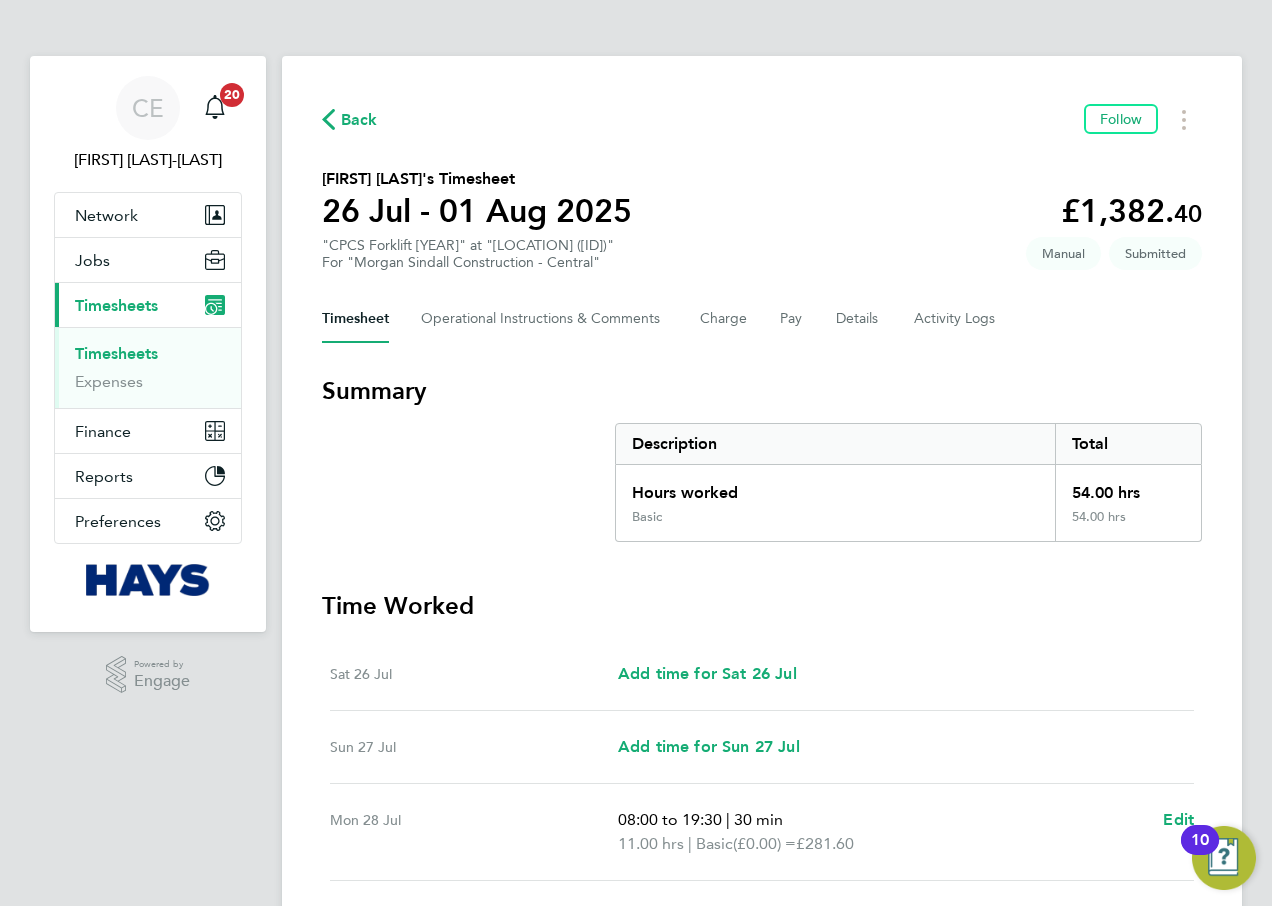 click on "Back" 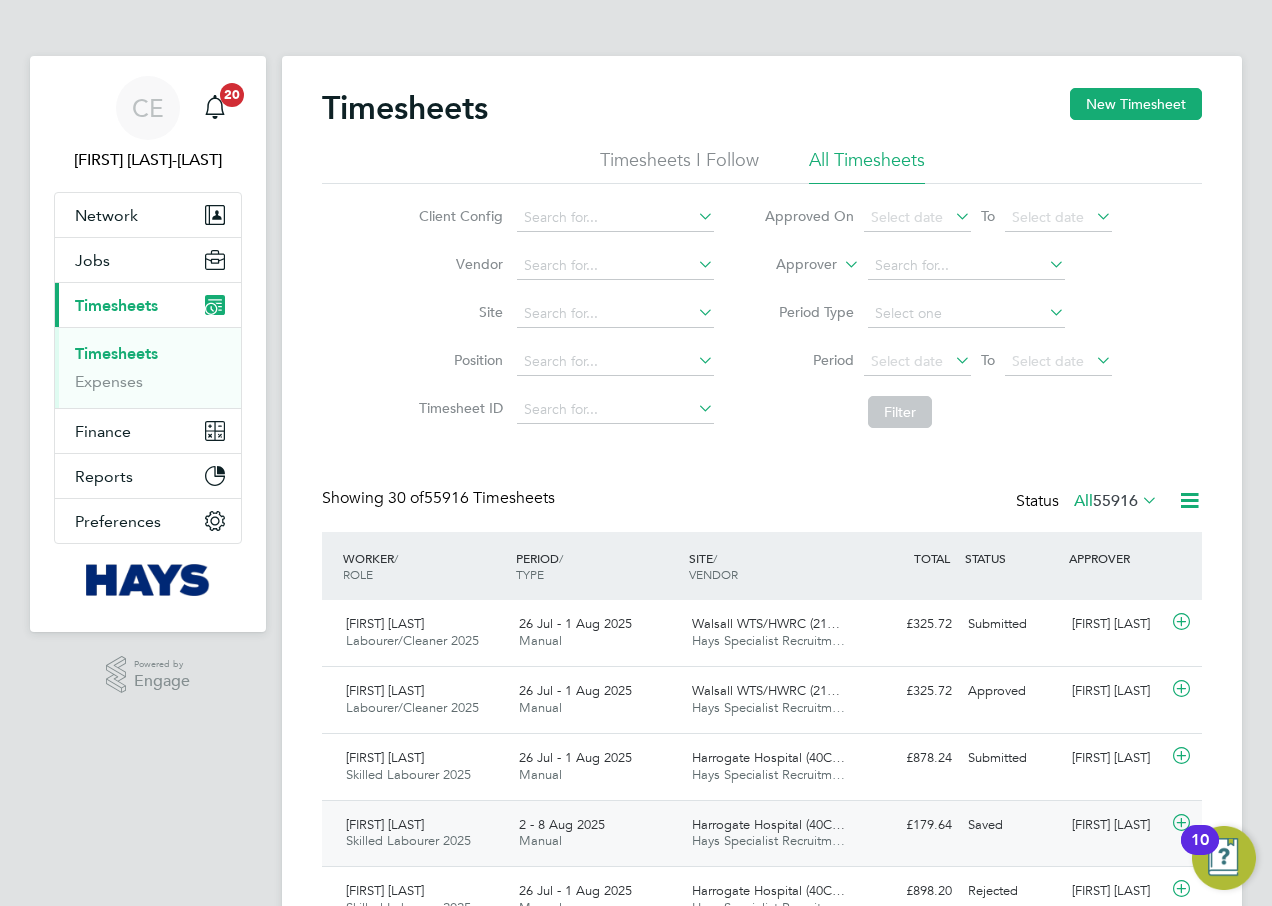 scroll, scrollTop: 521, scrollLeft: 0, axis: vertical 